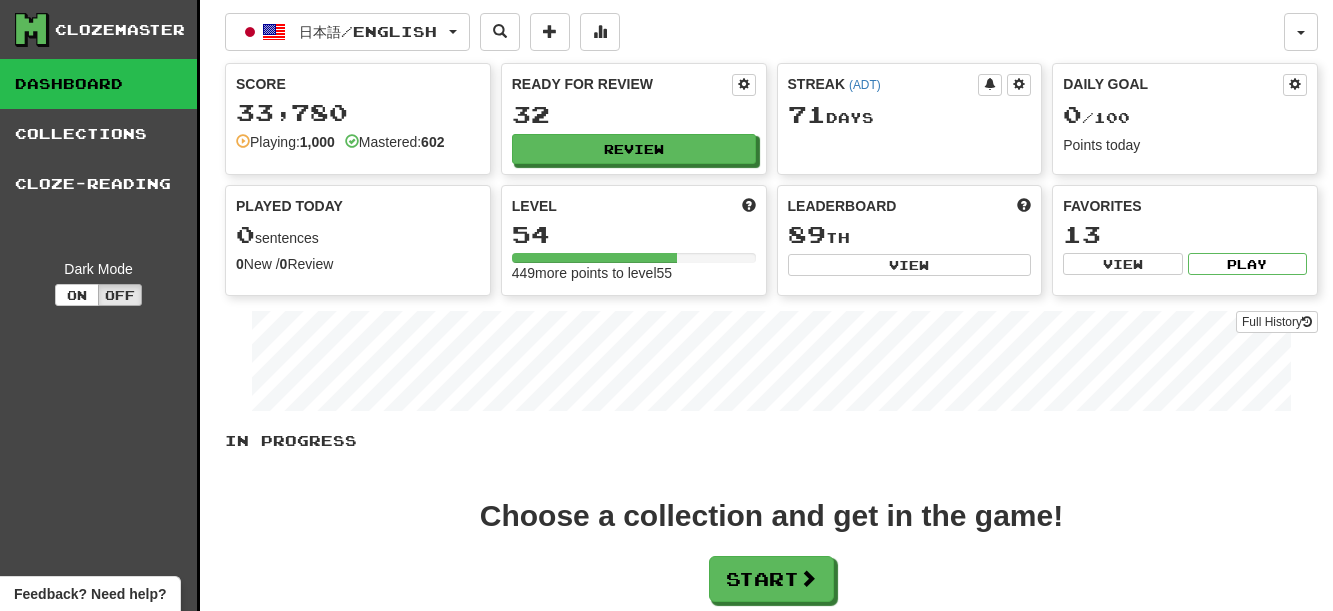 scroll, scrollTop: 0, scrollLeft: 0, axis: both 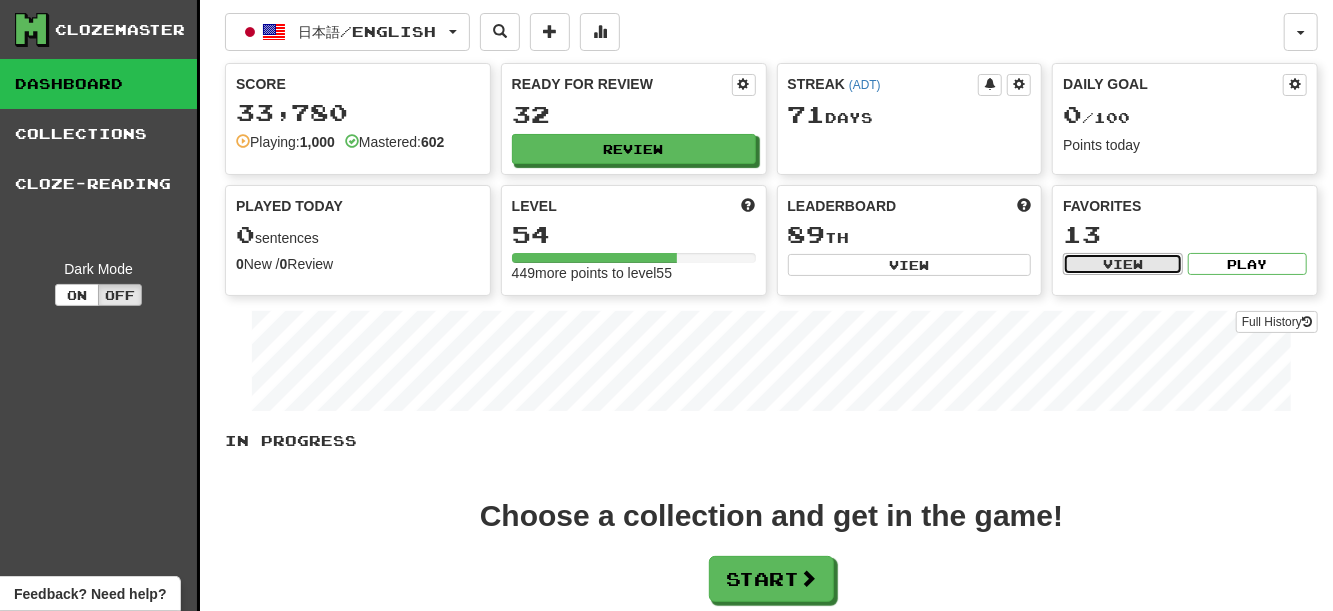 click on "View" at bounding box center [1122, 264] 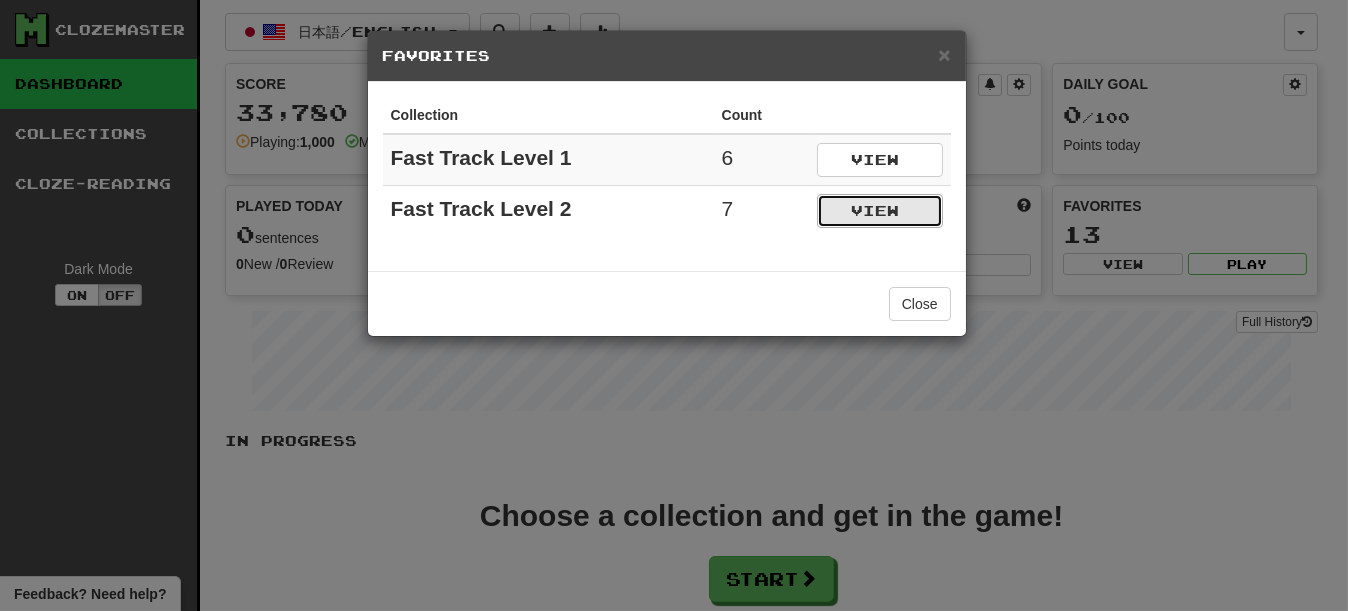 click on "View" at bounding box center [880, 211] 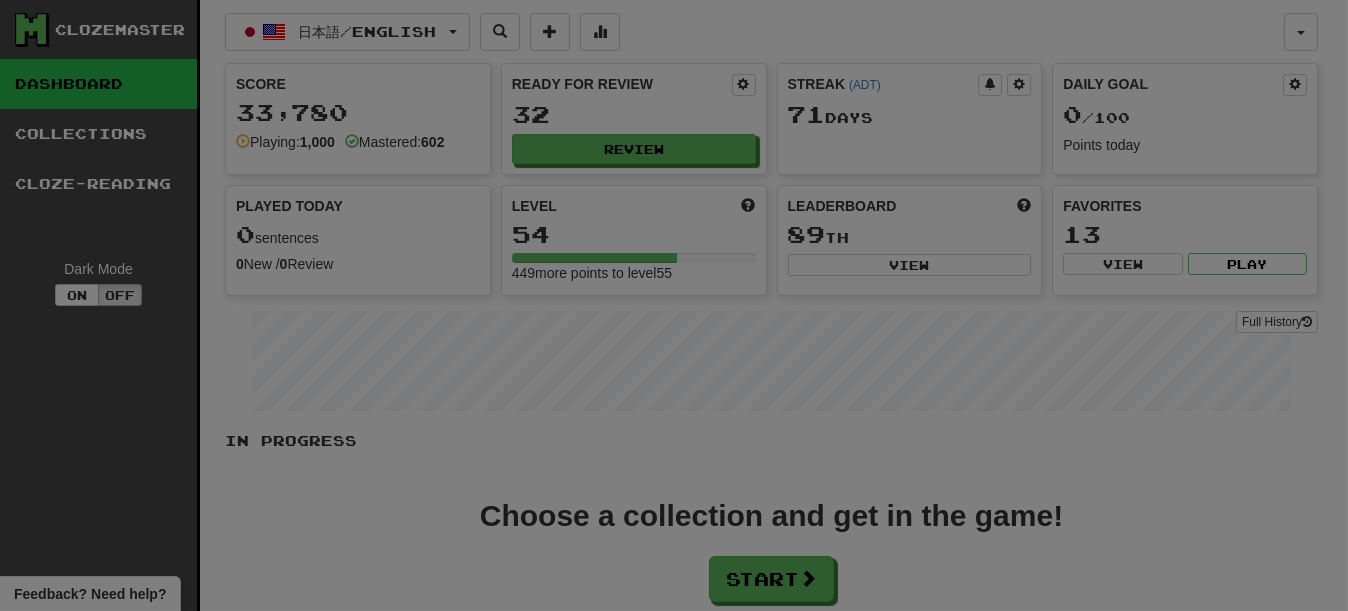 select on "*********" 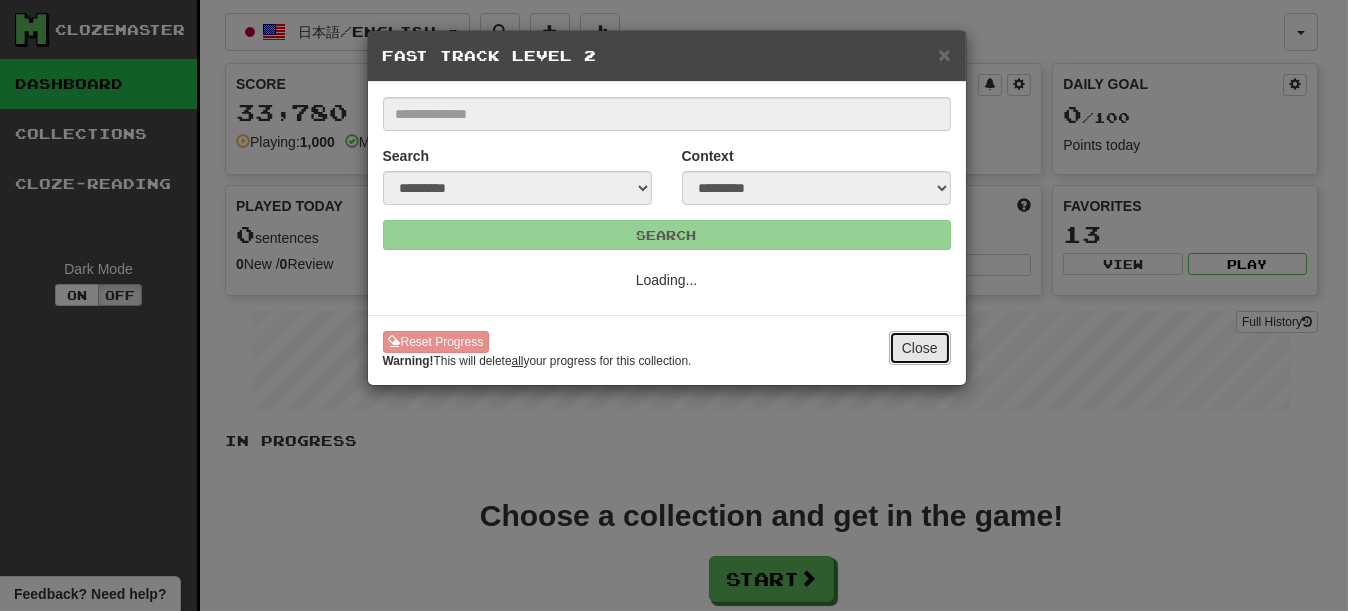 click on "Close" at bounding box center (920, 348) 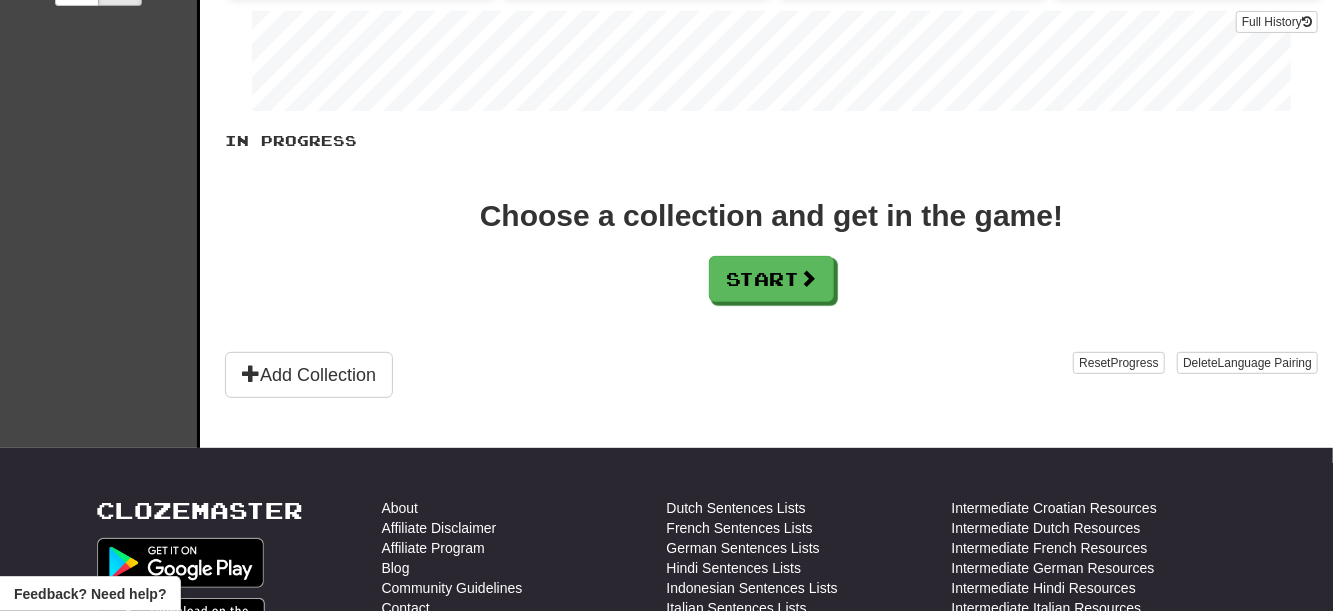 scroll, scrollTop: 200, scrollLeft: 0, axis: vertical 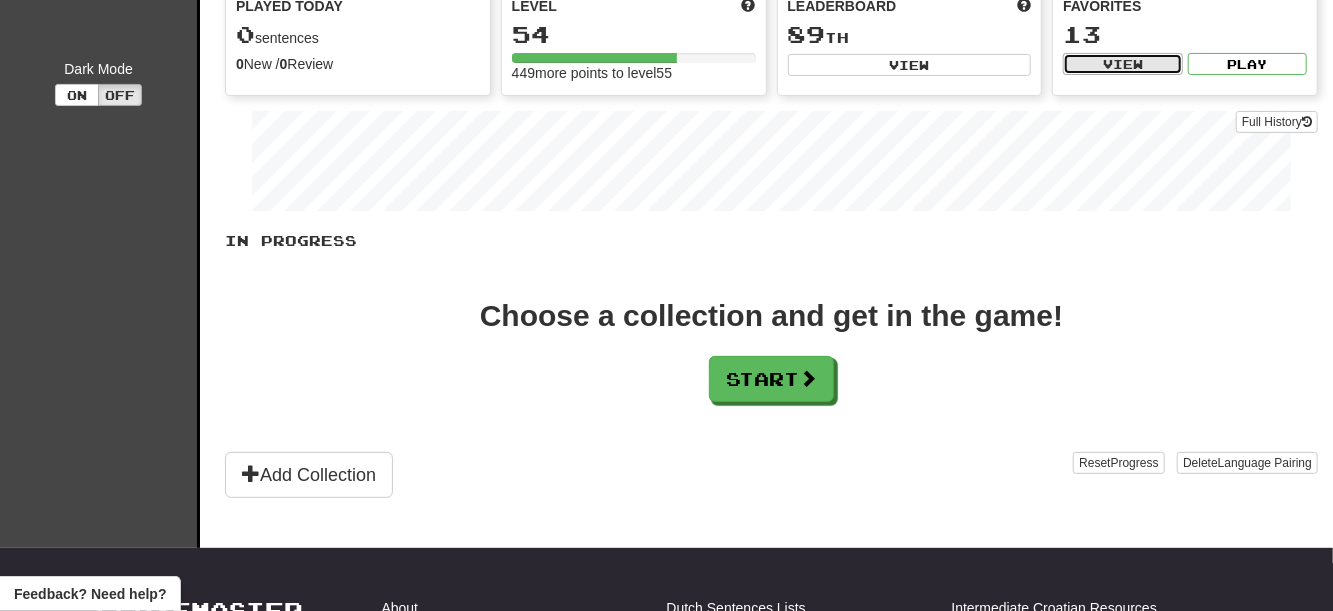 click on "View" at bounding box center [1122, 64] 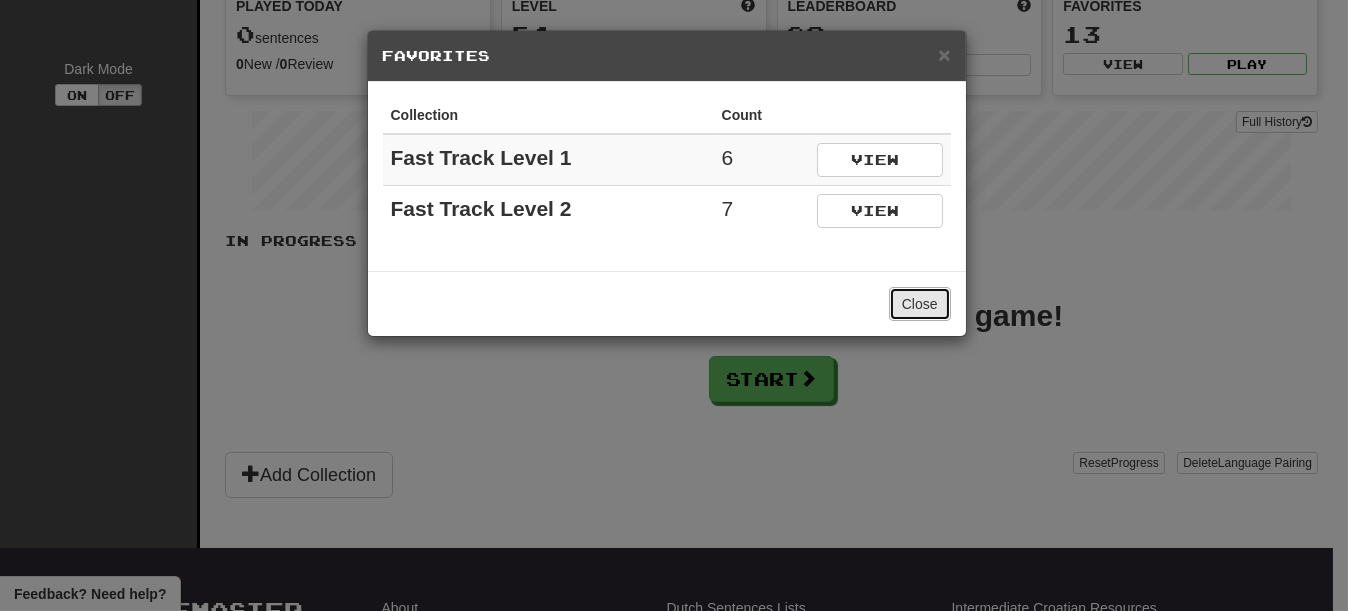 click on "Close" at bounding box center [920, 304] 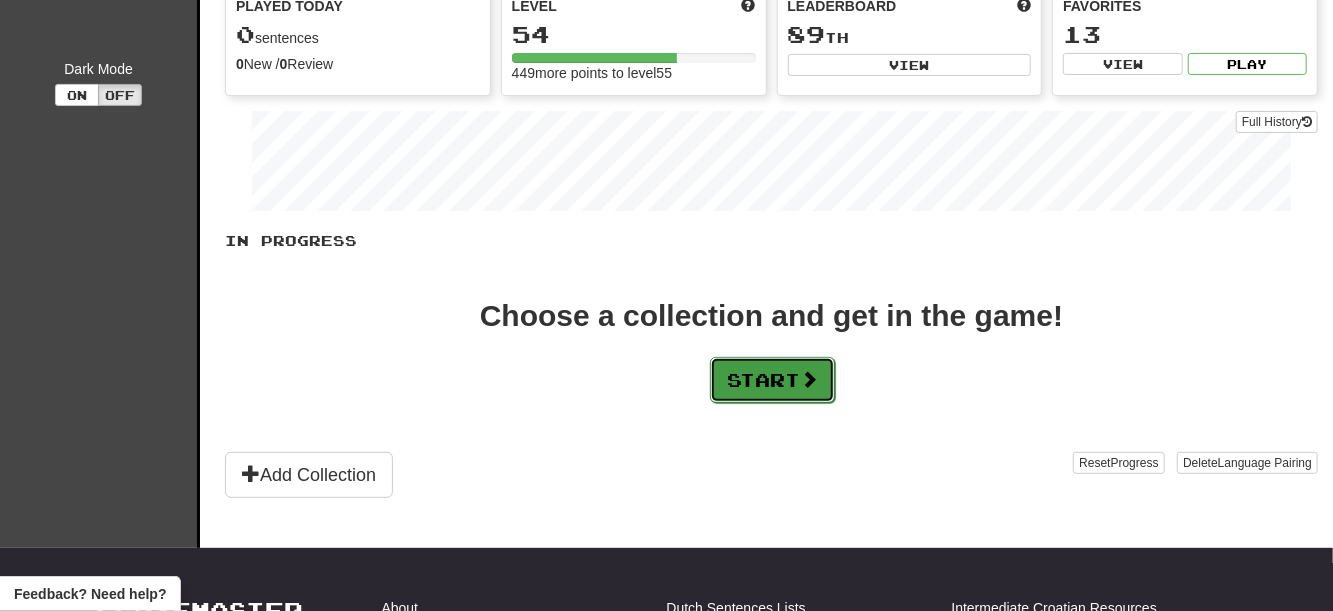 click on "Start" at bounding box center (772, 380) 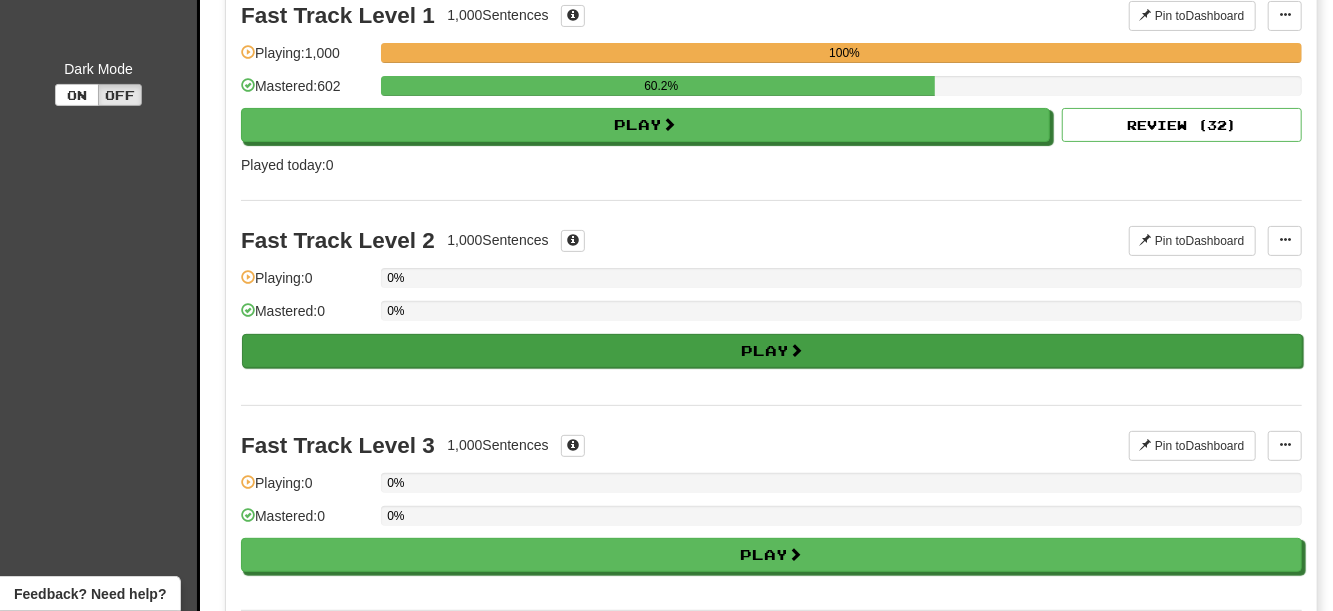 scroll, scrollTop: 100, scrollLeft: 0, axis: vertical 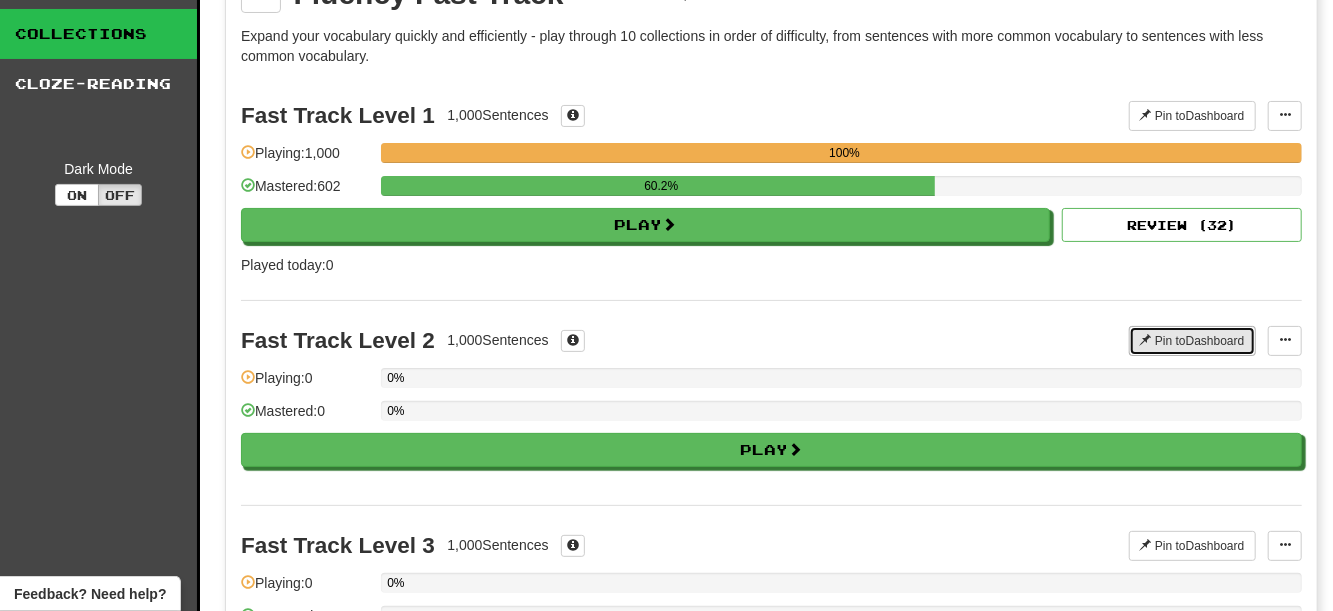 click at bounding box center (1146, 340) 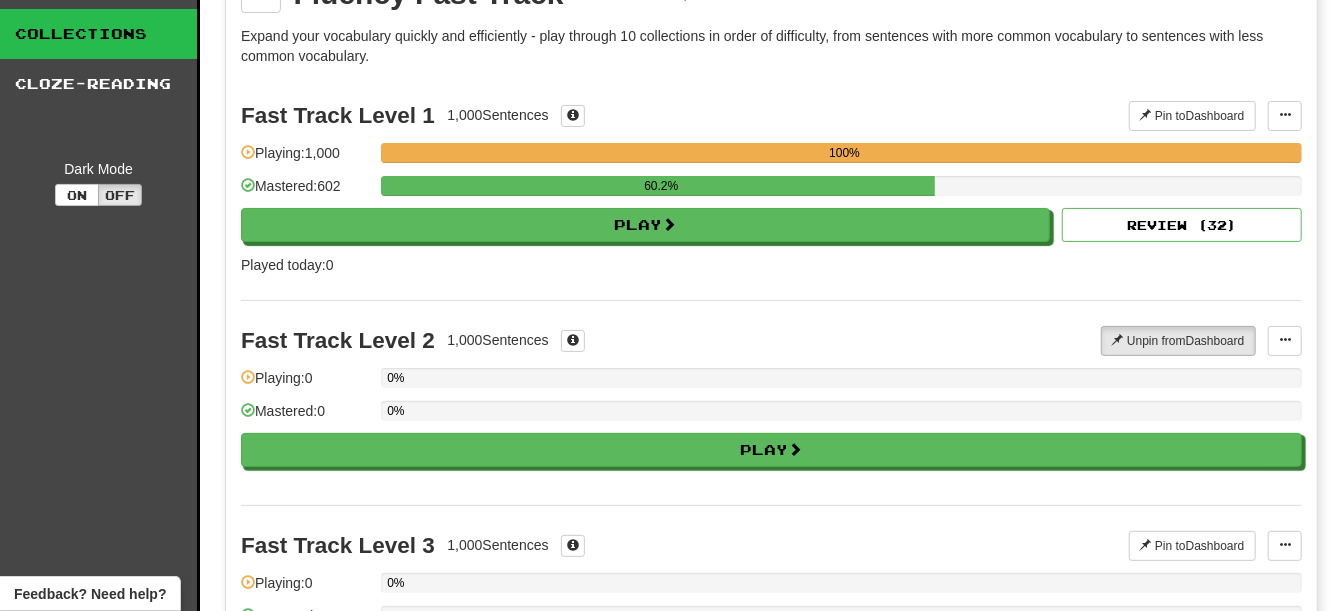 scroll, scrollTop: 0, scrollLeft: 0, axis: both 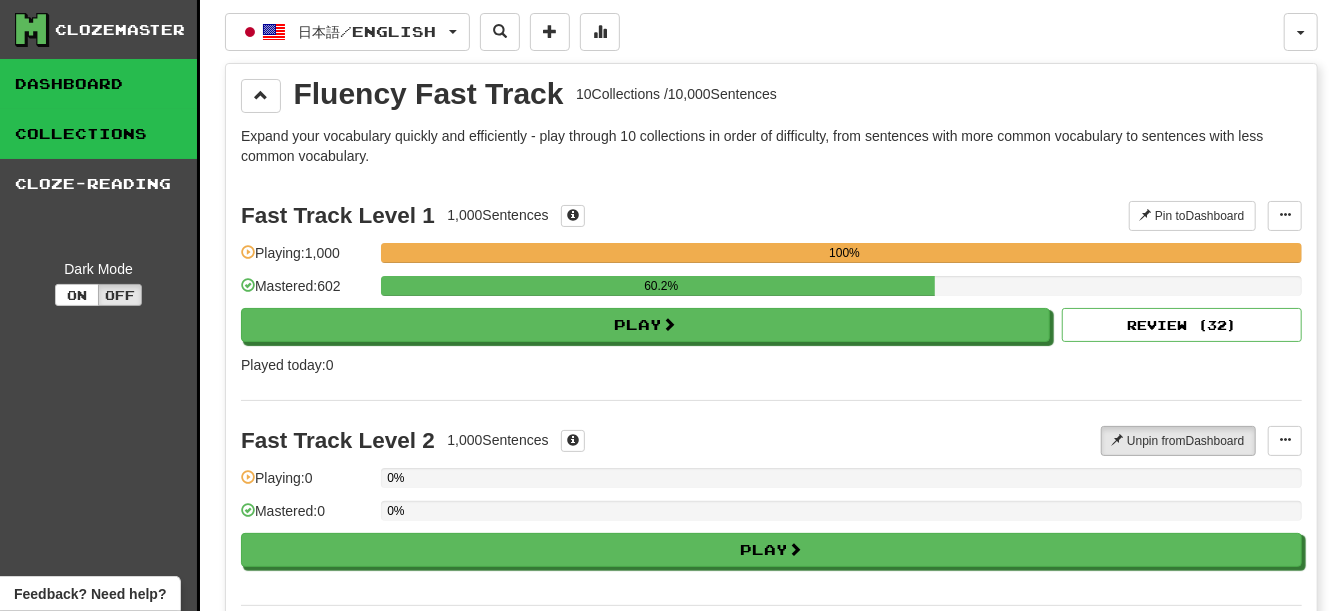 click on "Dashboard" at bounding box center [98, 84] 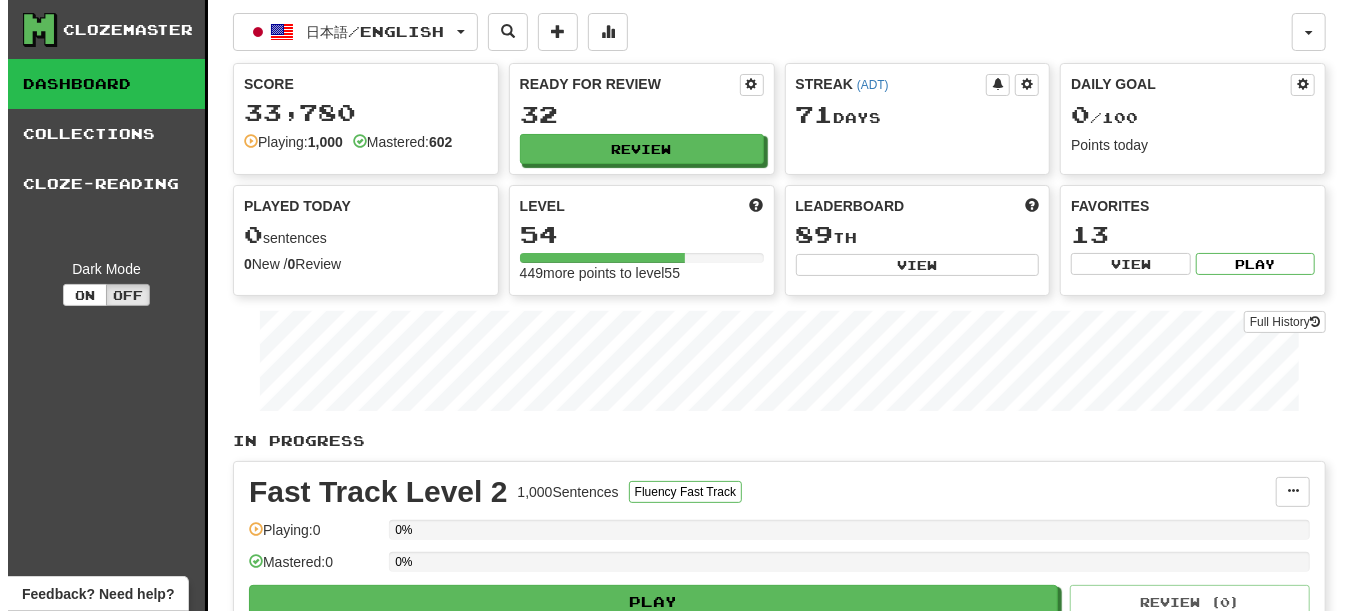 scroll, scrollTop: 200, scrollLeft: 0, axis: vertical 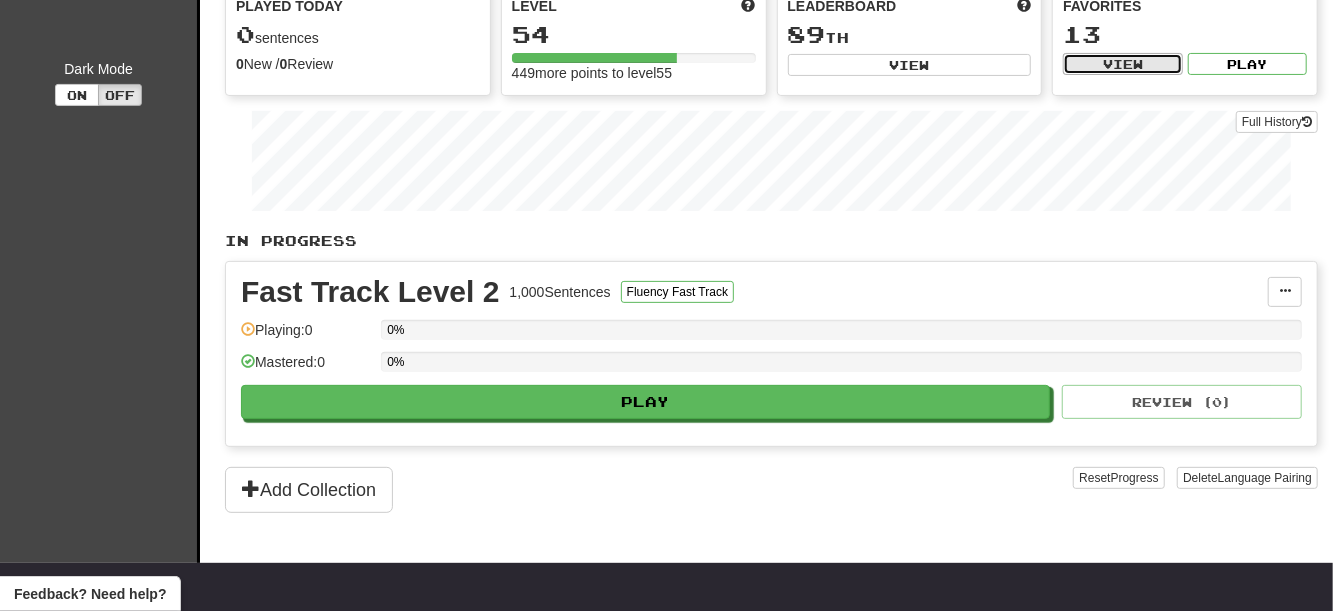 click on "View" at bounding box center [1122, 64] 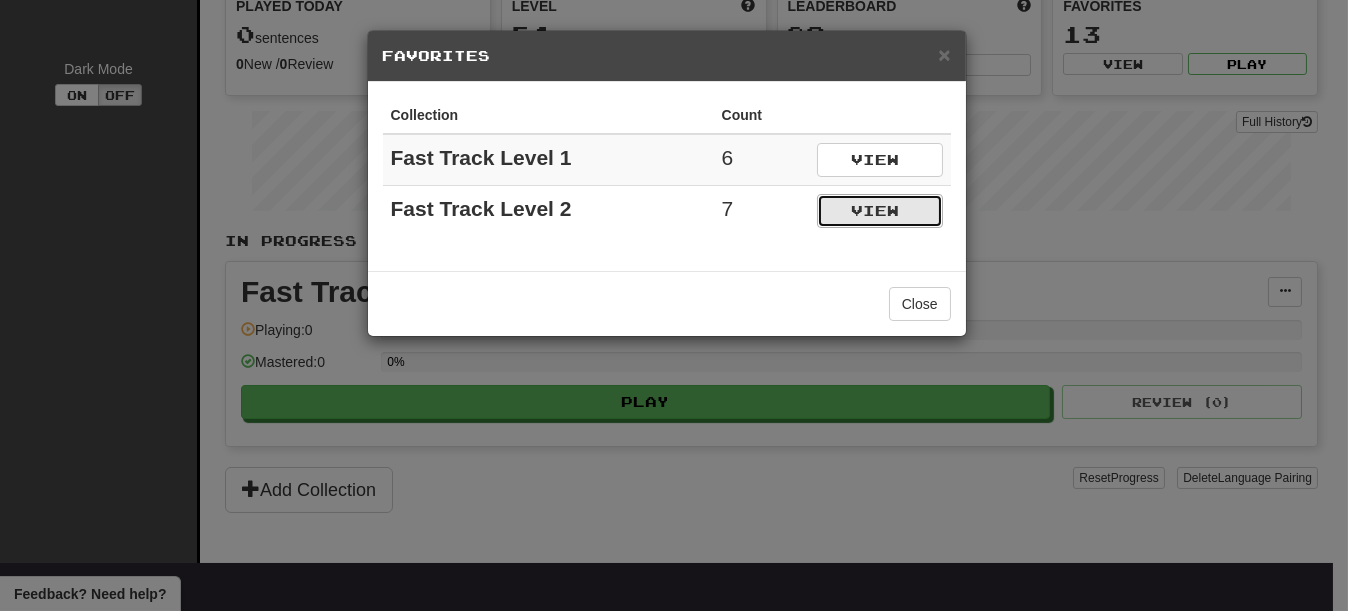 click on "View" at bounding box center (880, 211) 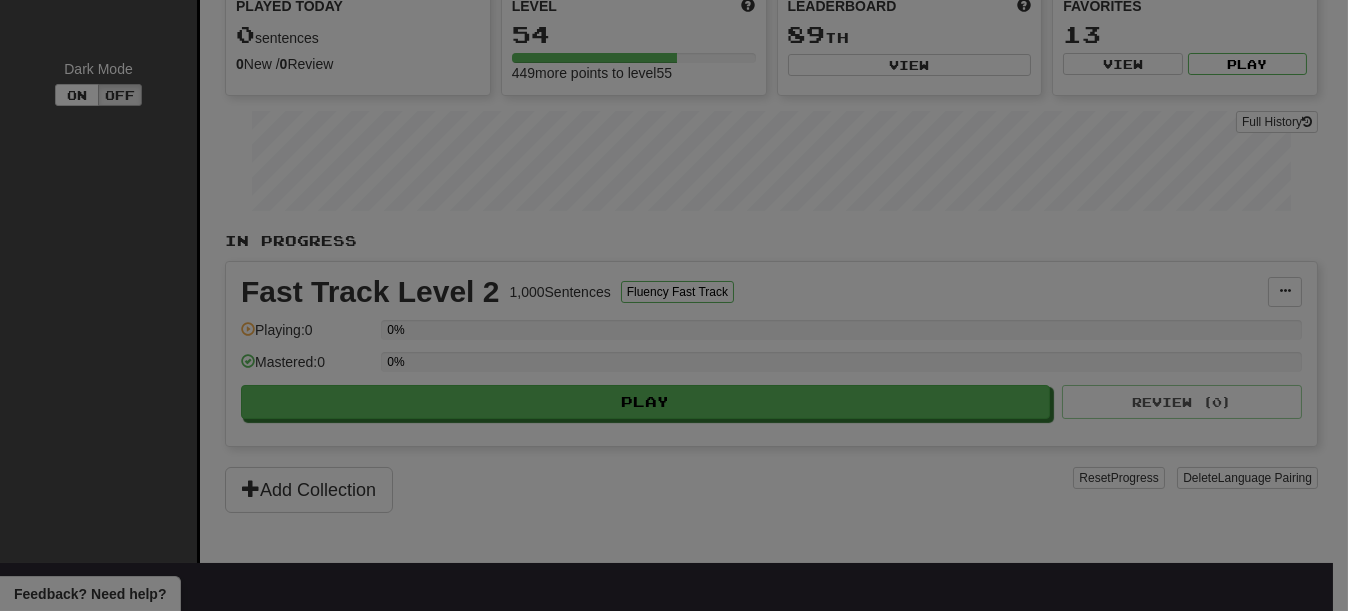 select on "*********" 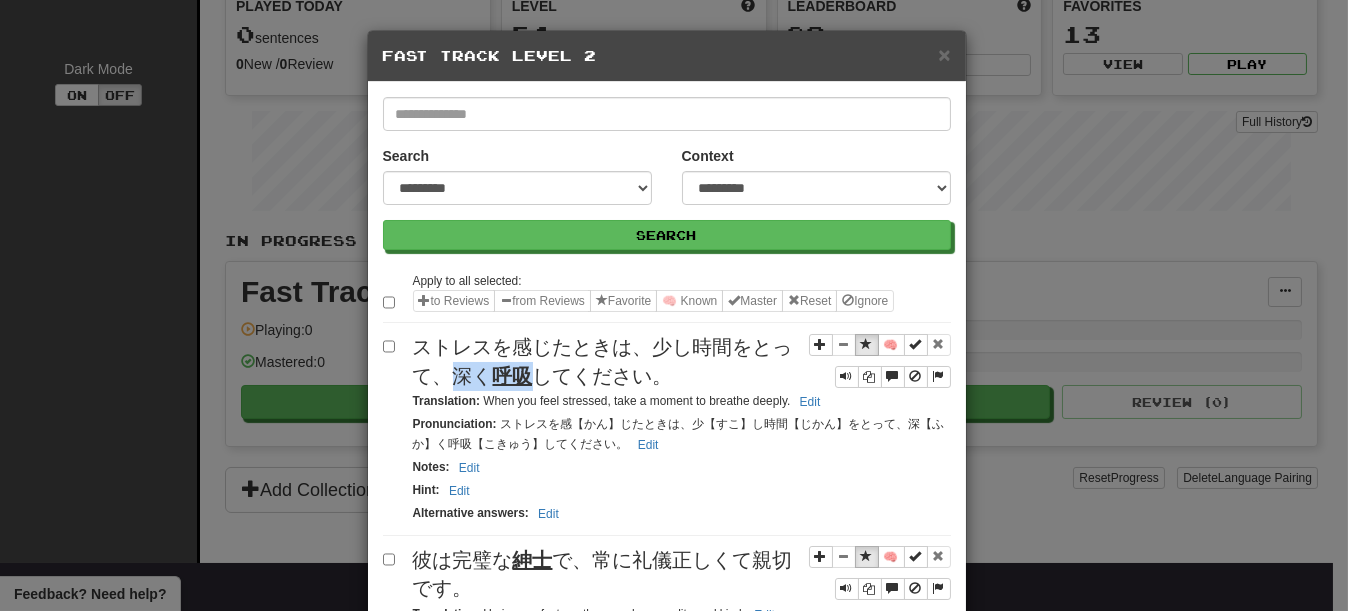 drag, startPoint x: 468, startPoint y: 410, endPoint x: 537, endPoint y: 407, distance: 69.065186 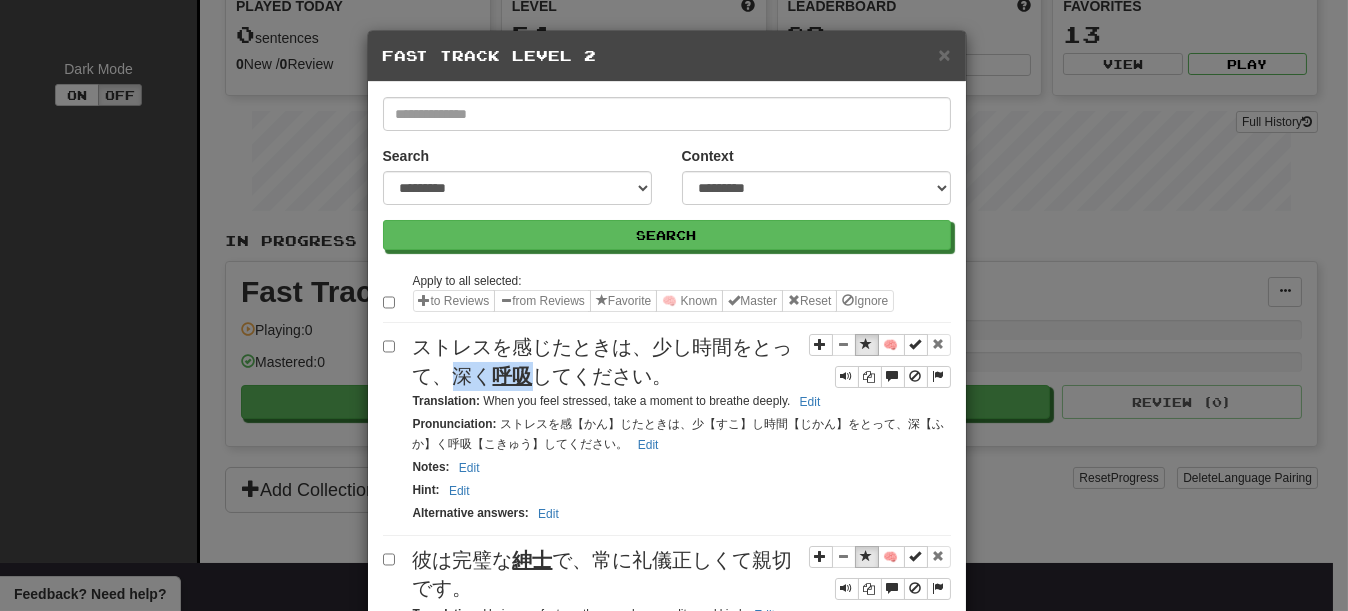 click on "呼吸" at bounding box center [513, 376] 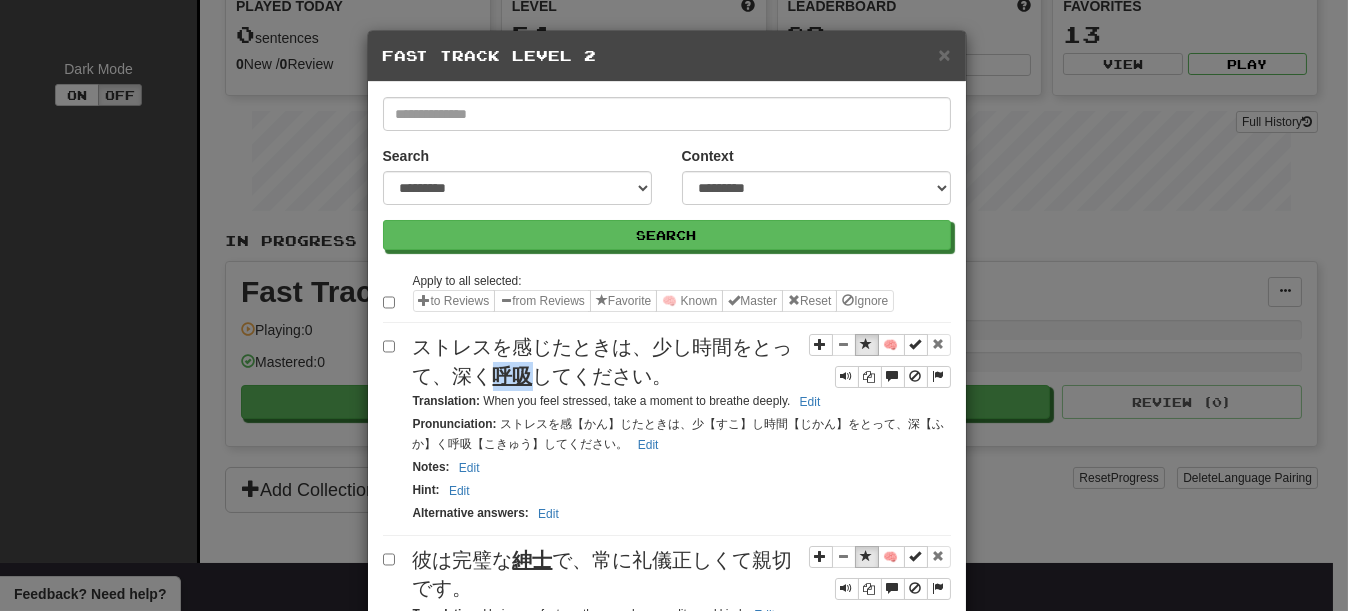 drag, startPoint x: 496, startPoint y: 405, endPoint x: 543, endPoint y: 405, distance: 47 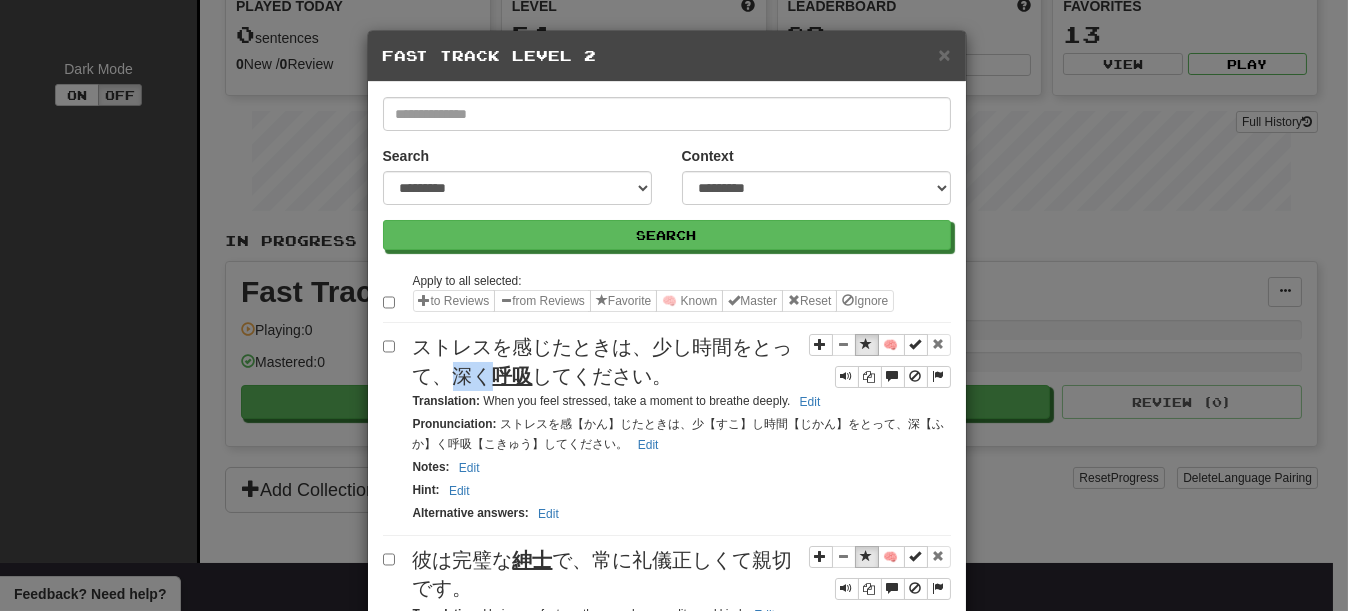 drag, startPoint x: 469, startPoint y: 402, endPoint x: 501, endPoint y: 405, distance: 32.140316 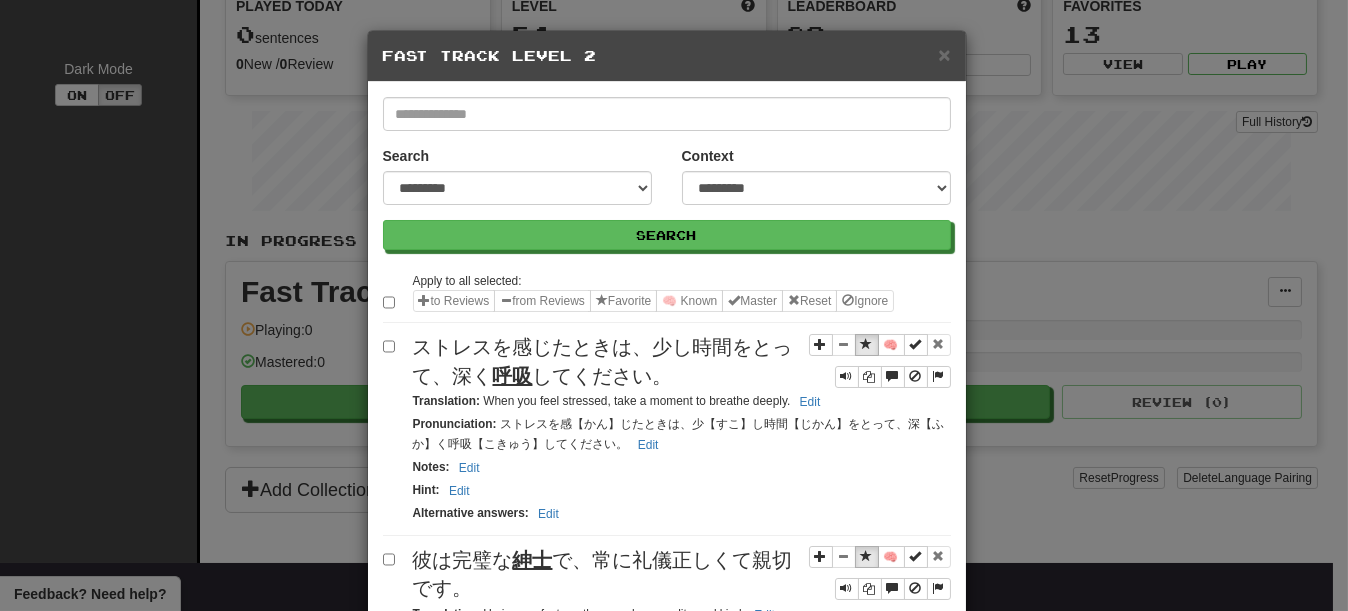click on "呼吸" at bounding box center (513, 376) 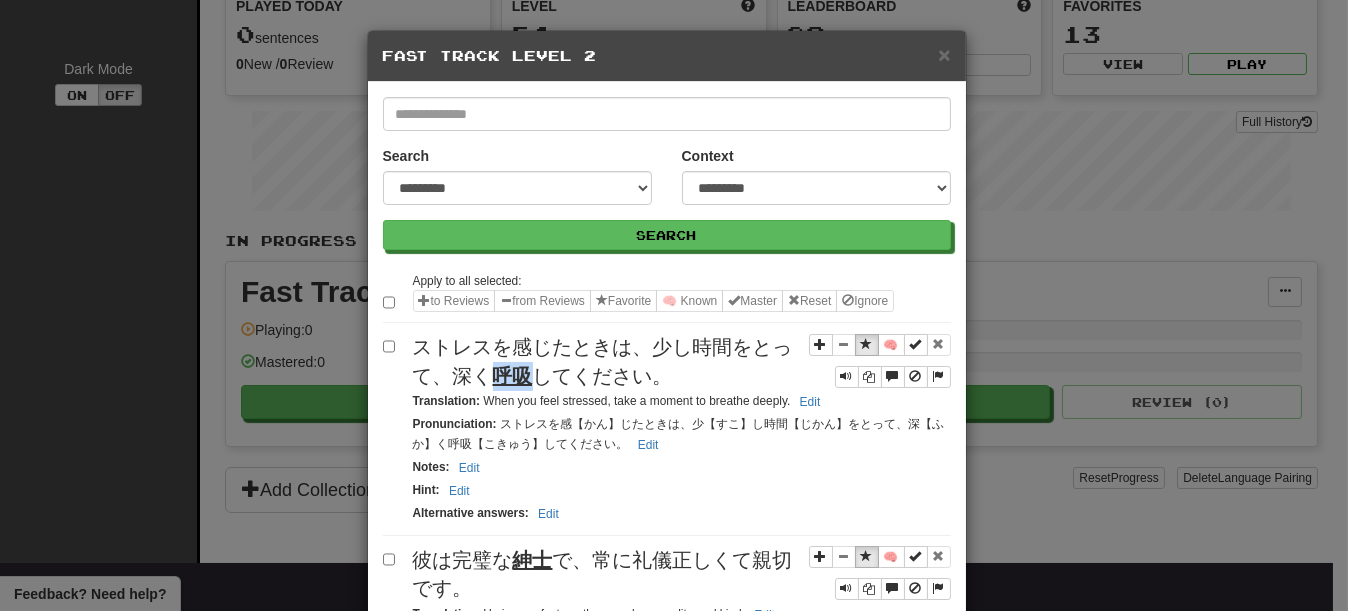 click on "ストレスを感じたときは、少し時間をとって、深く 呼吸 してください。" at bounding box center [603, 361] 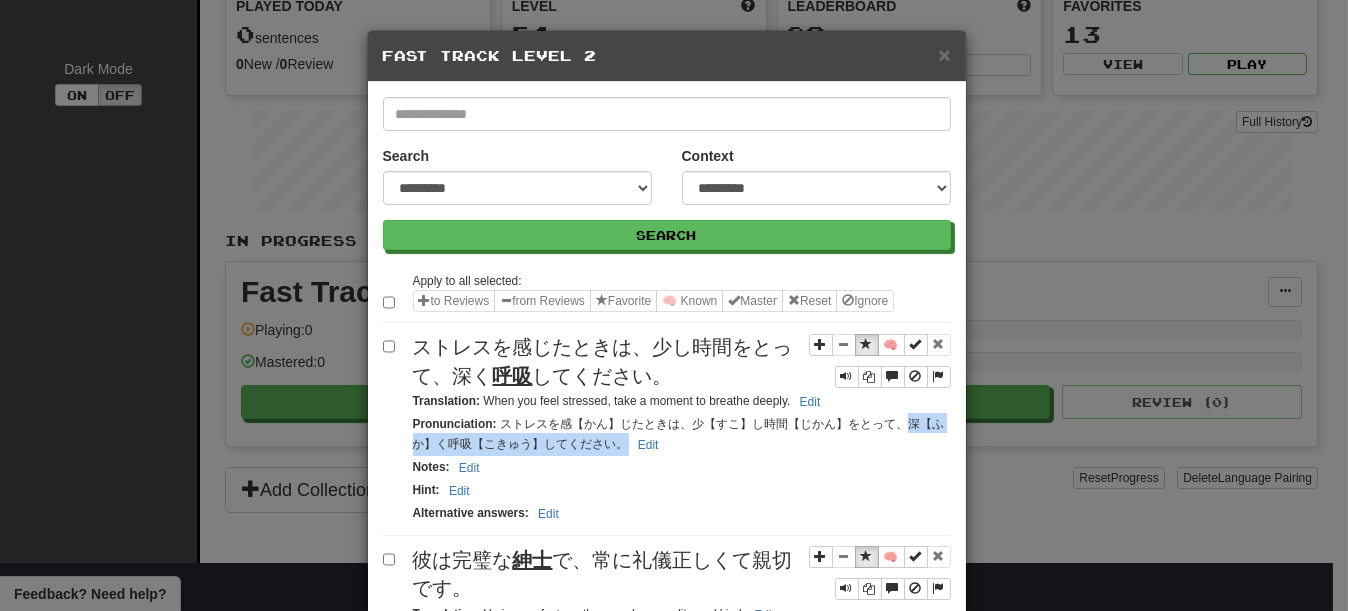 drag, startPoint x: 444, startPoint y: 493, endPoint x: 741, endPoint y: 507, distance: 297.32977 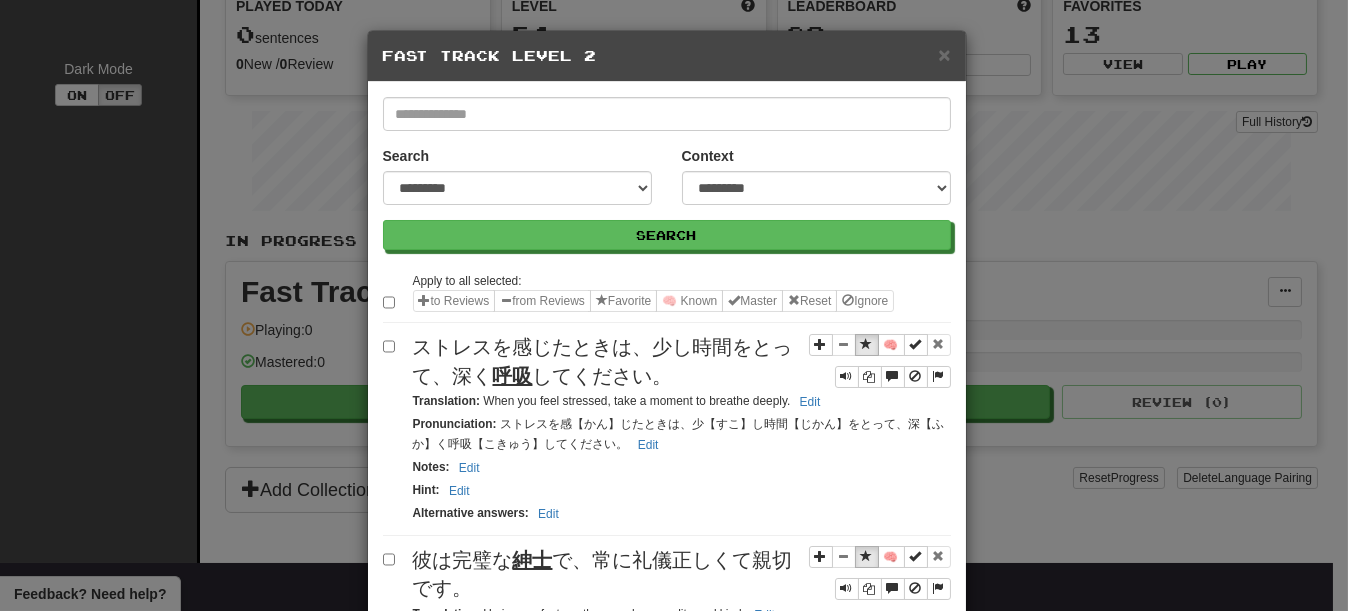 click on "🧠" at bounding box center [880, 360] 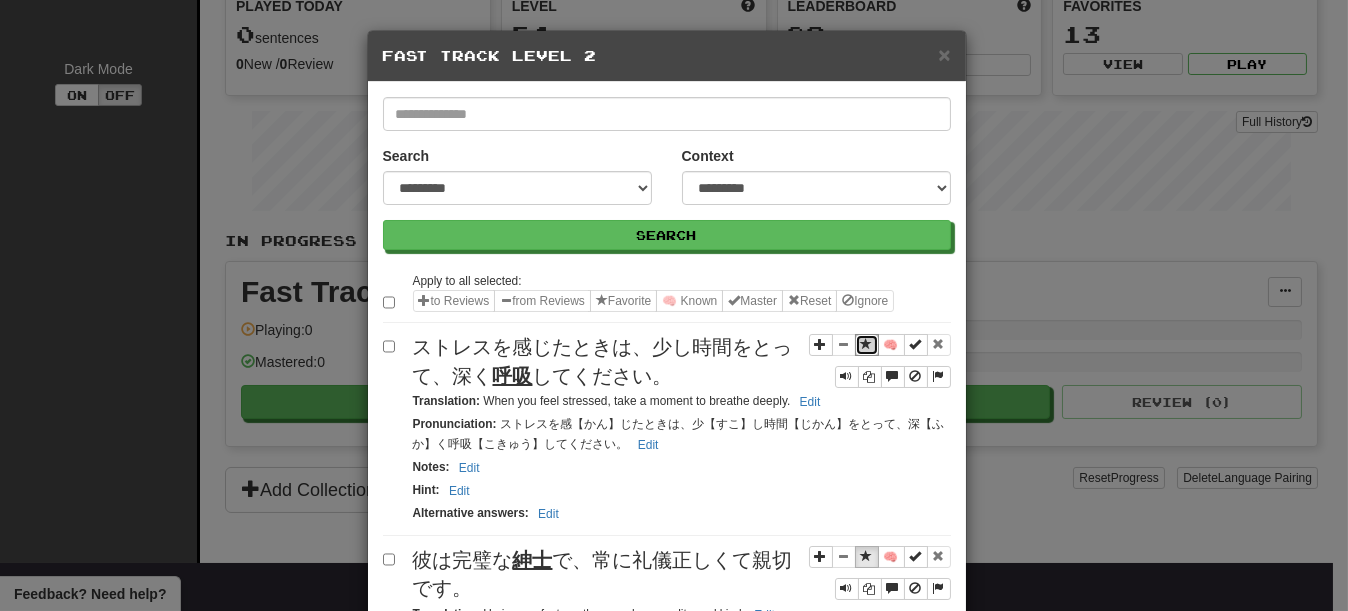 click at bounding box center [867, 345] 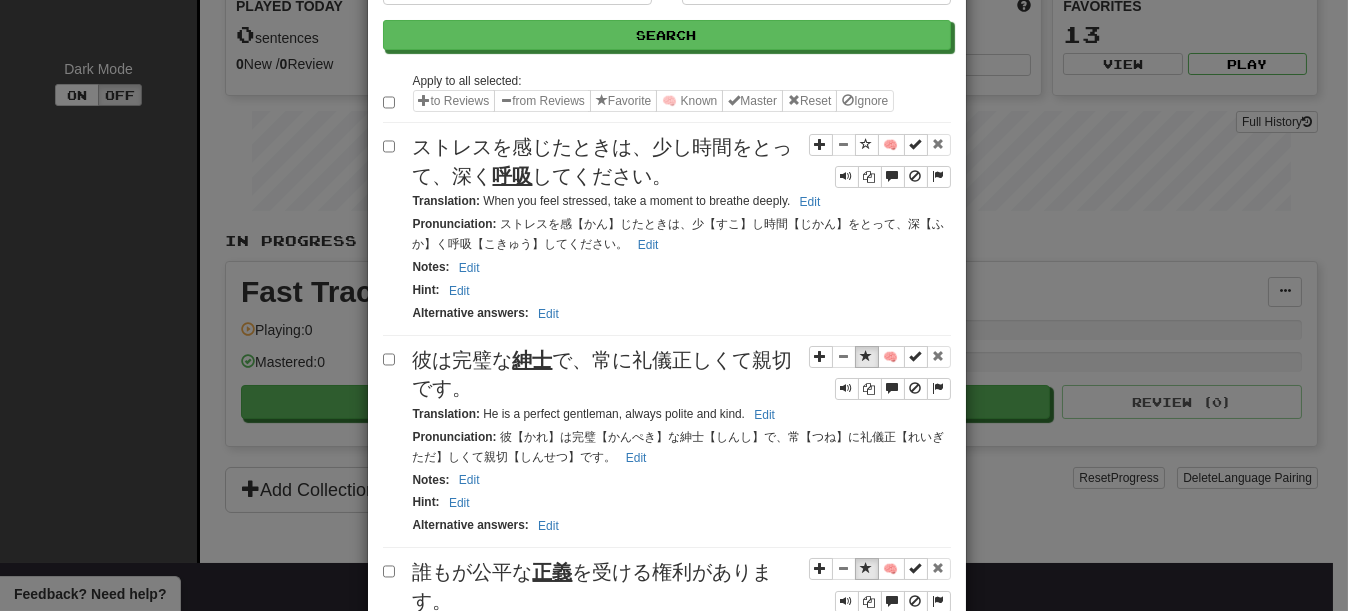 scroll, scrollTop: 300, scrollLeft: 0, axis: vertical 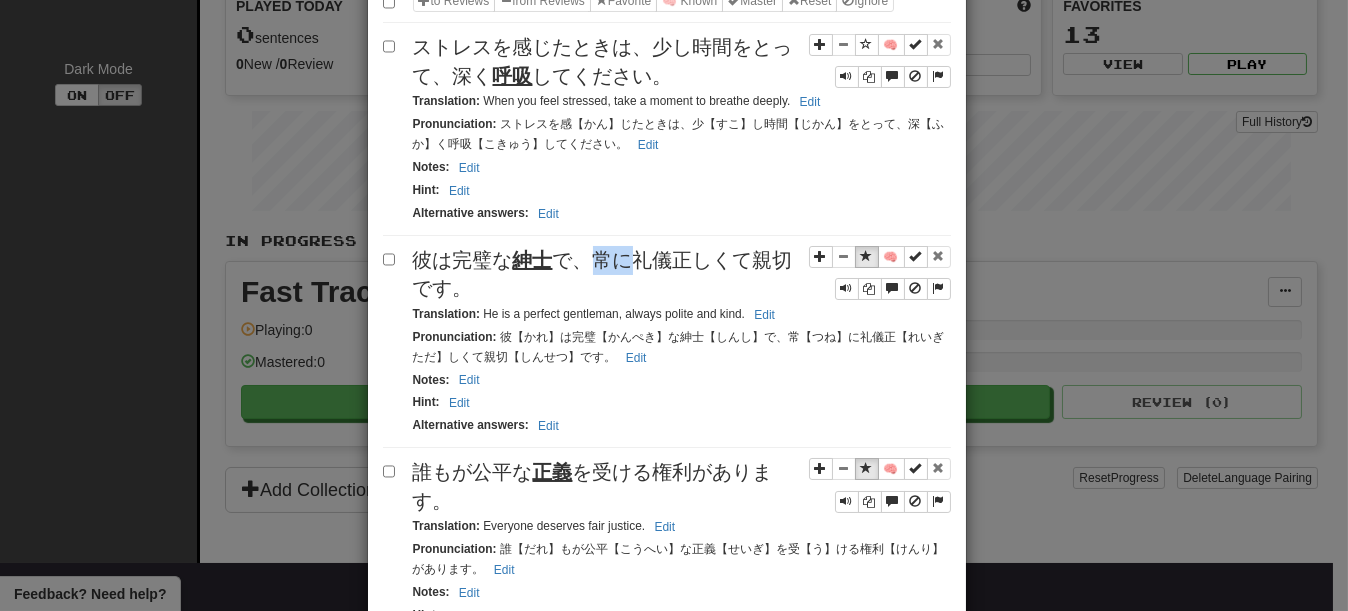 drag, startPoint x: 579, startPoint y: 316, endPoint x: 625, endPoint y: 319, distance: 46.09772 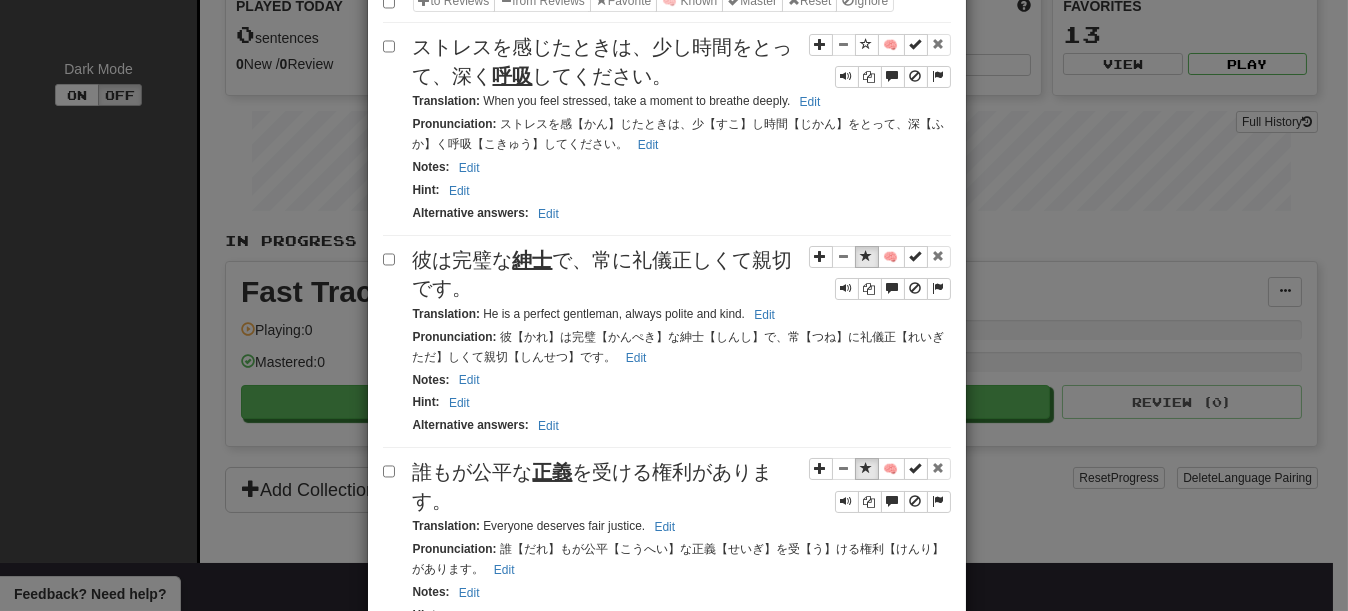 click on "彼は完璧な 紳士 で、常に礼儀正しくて親切です。" at bounding box center [682, 274] 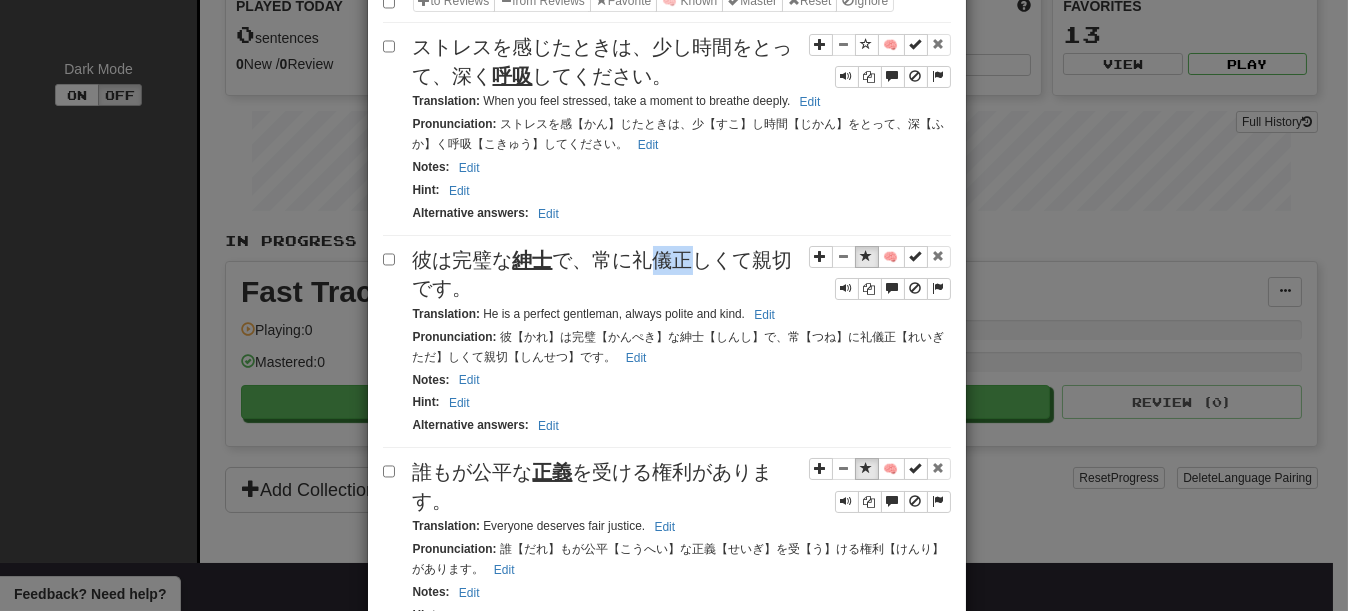 drag, startPoint x: 651, startPoint y: 321, endPoint x: 682, endPoint y: 320, distance: 31.016125 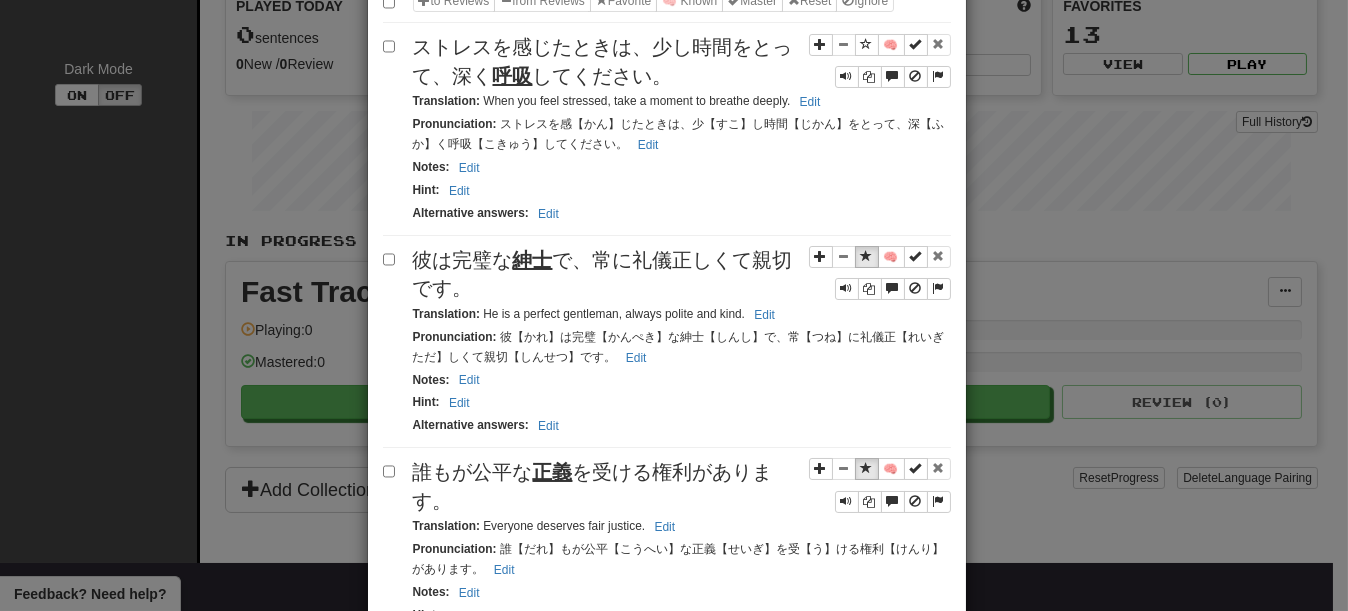 click on "彼は完璧な 紳士 で、常に礼儀正しくて親切です。" at bounding box center [603, 274] 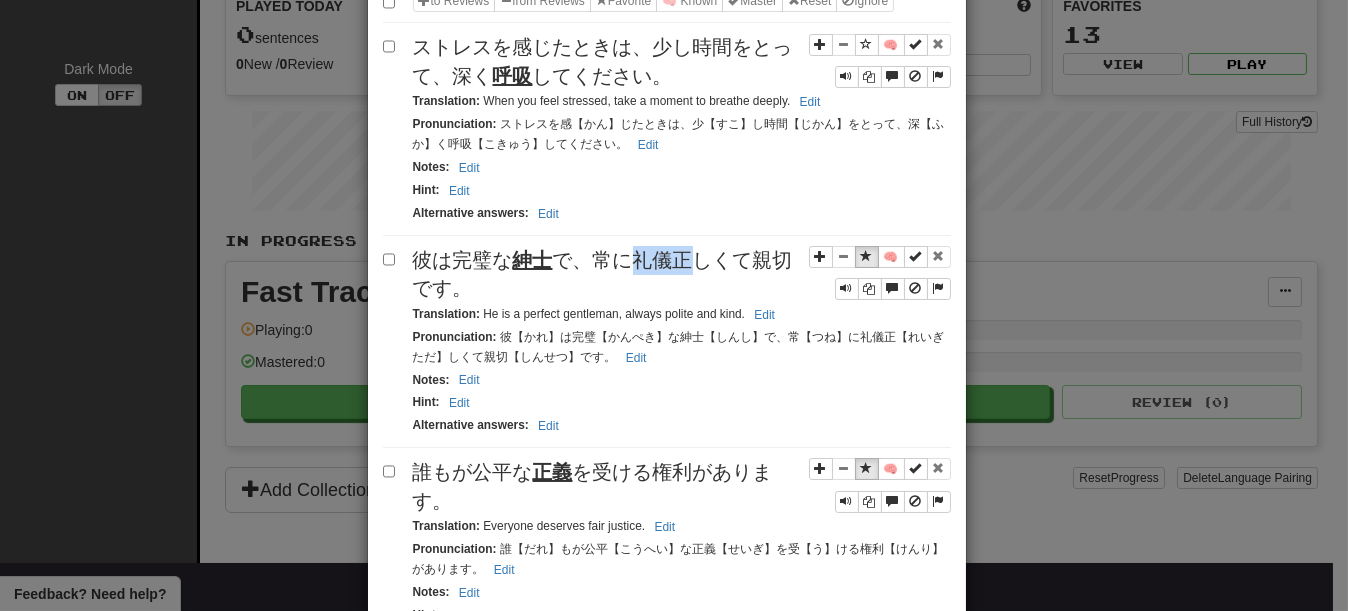 drag, startPoint x: 630, startPoint y: 308, endPoint x: 679, endPoint y: 314, distance: 49.365982 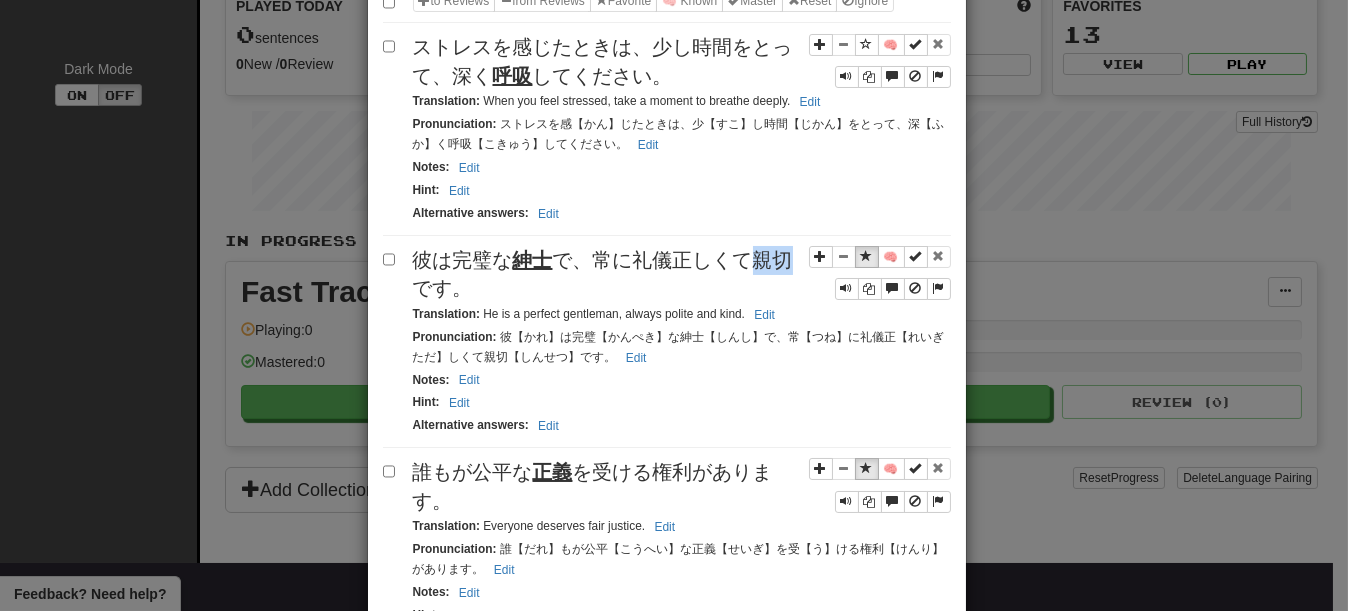 drag, startPoint x: 739, startPoint y: 319, endPoint x: 424, endPoint y: 344, distance: 315.9905 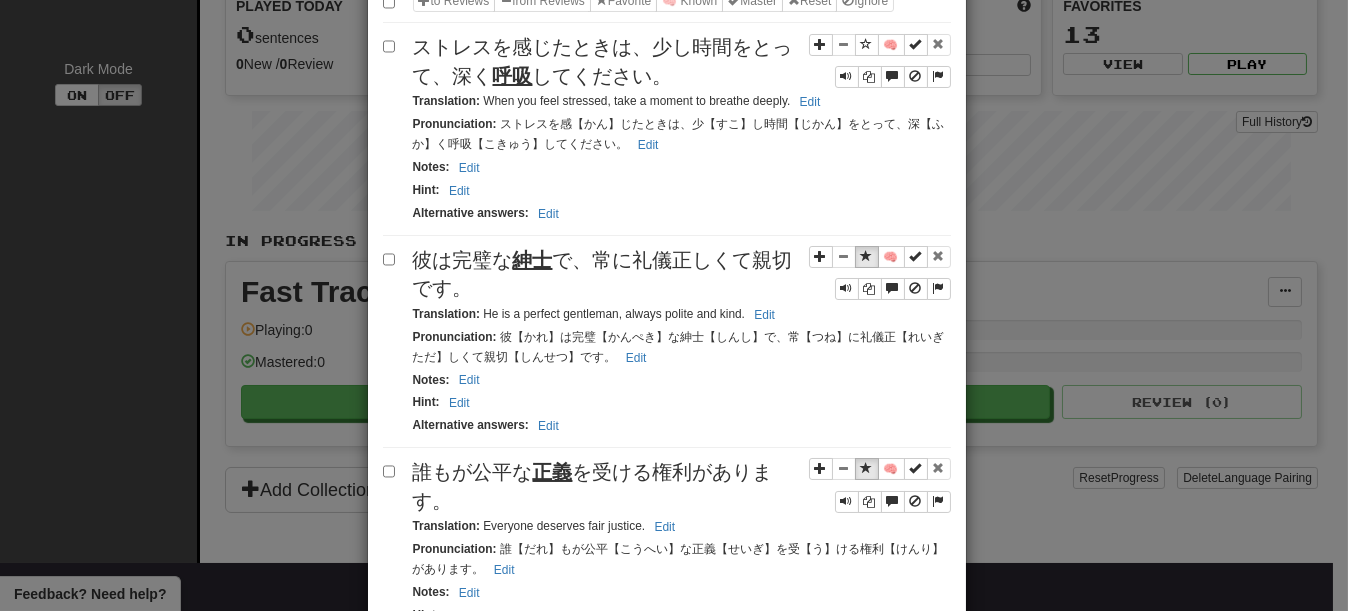 click on "彼は完璧な 紳士 で、常に礼儀正しくて親切です。" at bounding box center [682, 274] 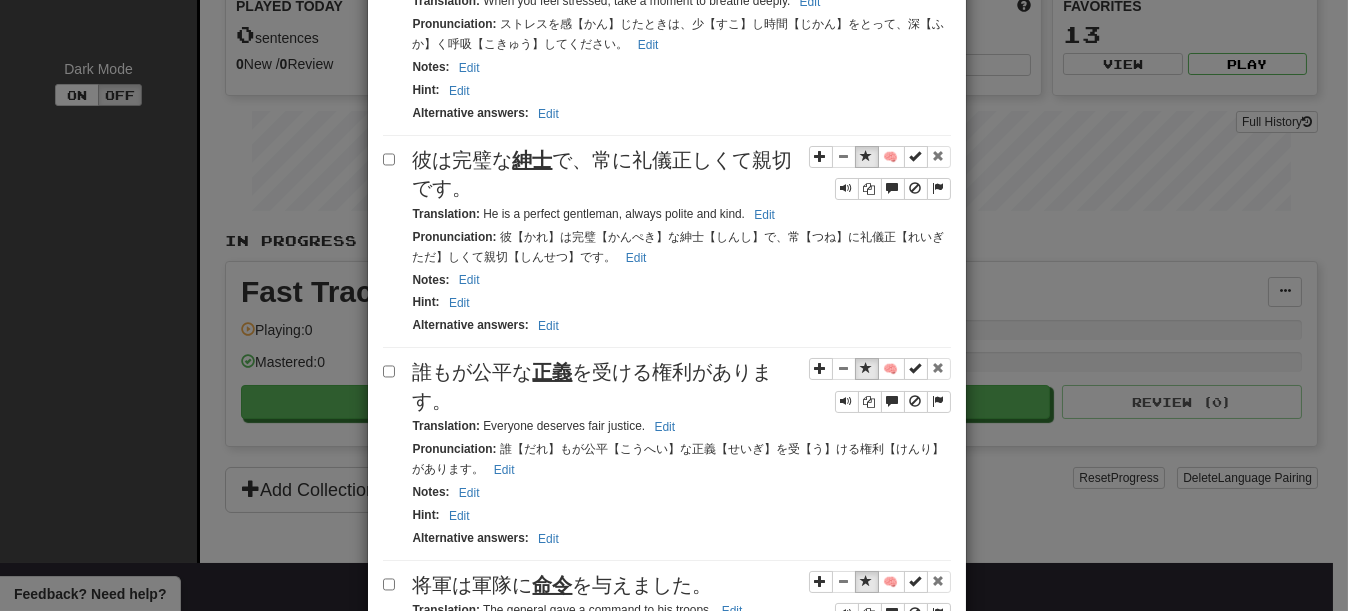scroll, scrollTop: 500, scrollLeft: 0, axis: vertical 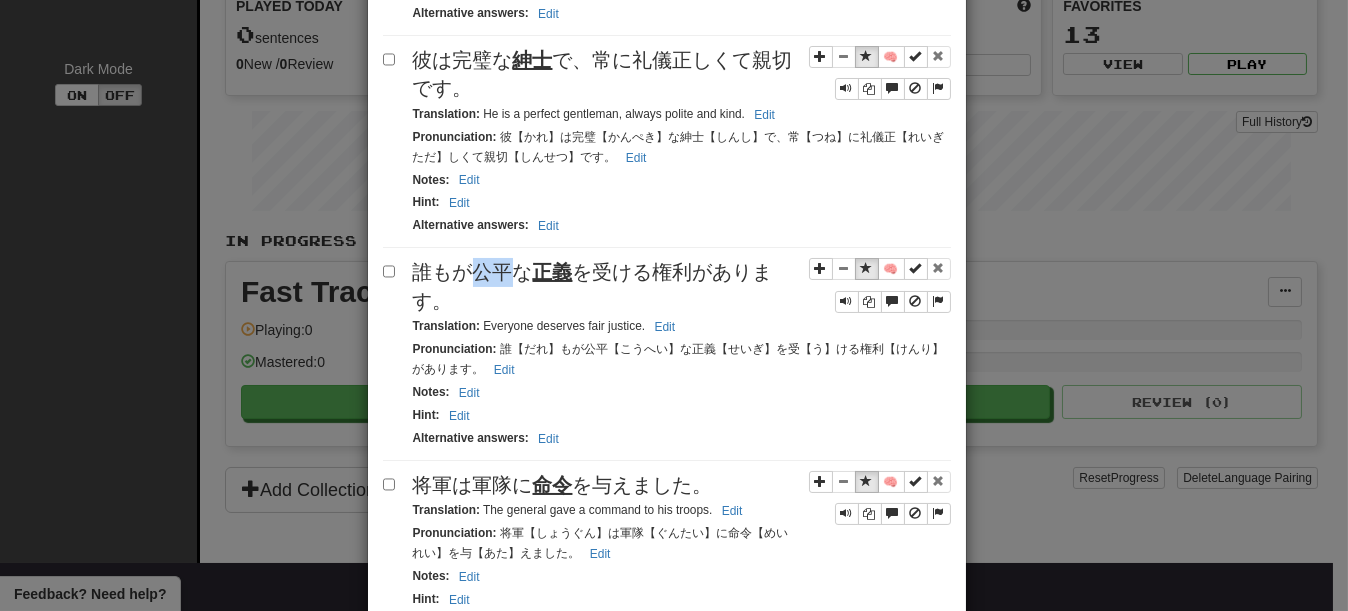 drag, startPoint x: 473, startPoint y: 351, endPoint x: 502, endPoint y: 354, distance: 29.15476 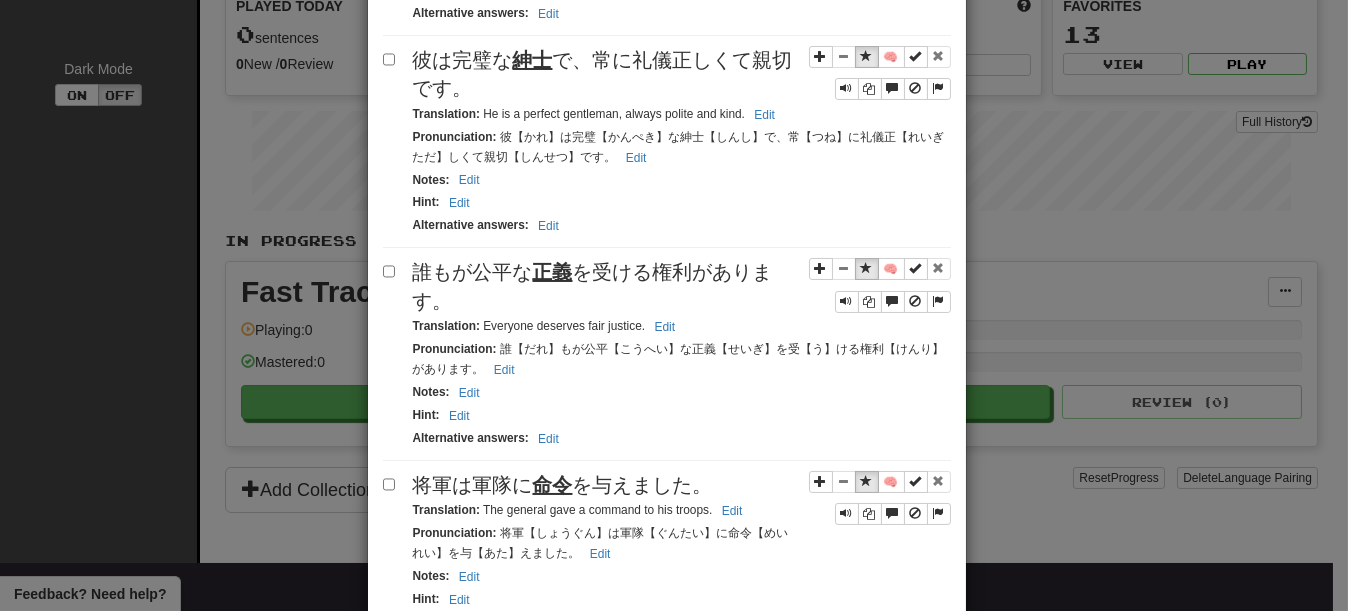 click on "誰もが公平な 正義 を受ける権利があります。" at bounding box center [682, 286] 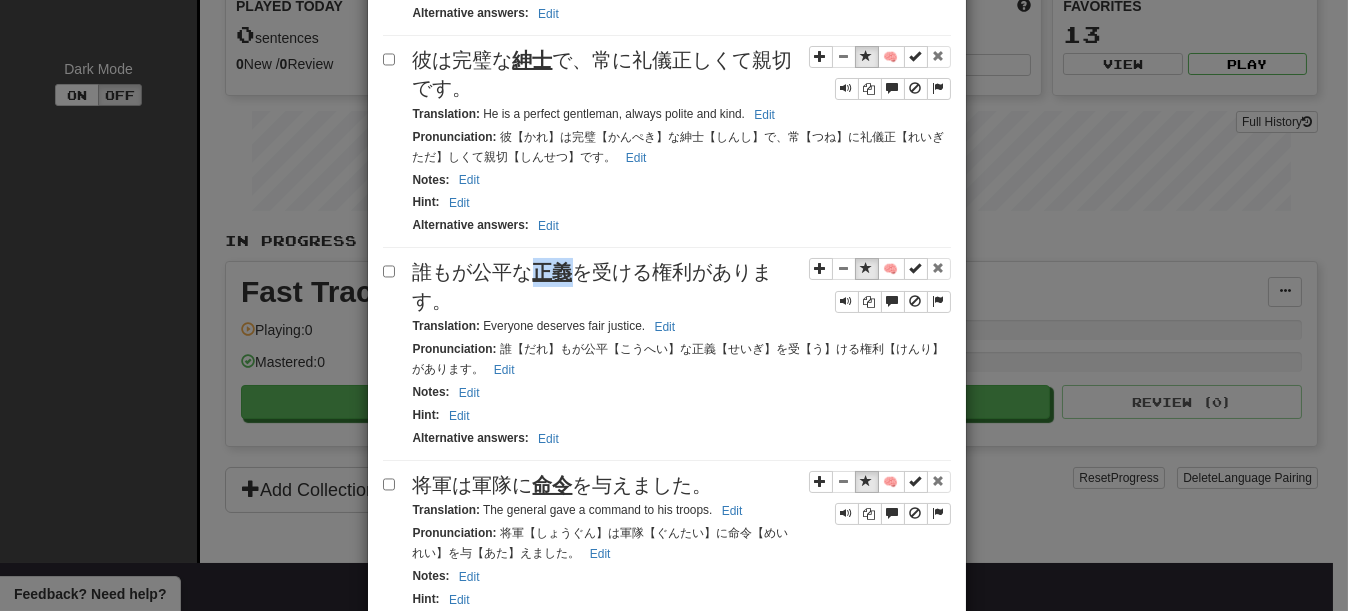 drag, startPoint x: 530, startPoint y: 354, endPoint x: 560, endPoint y: 354, distance: 30 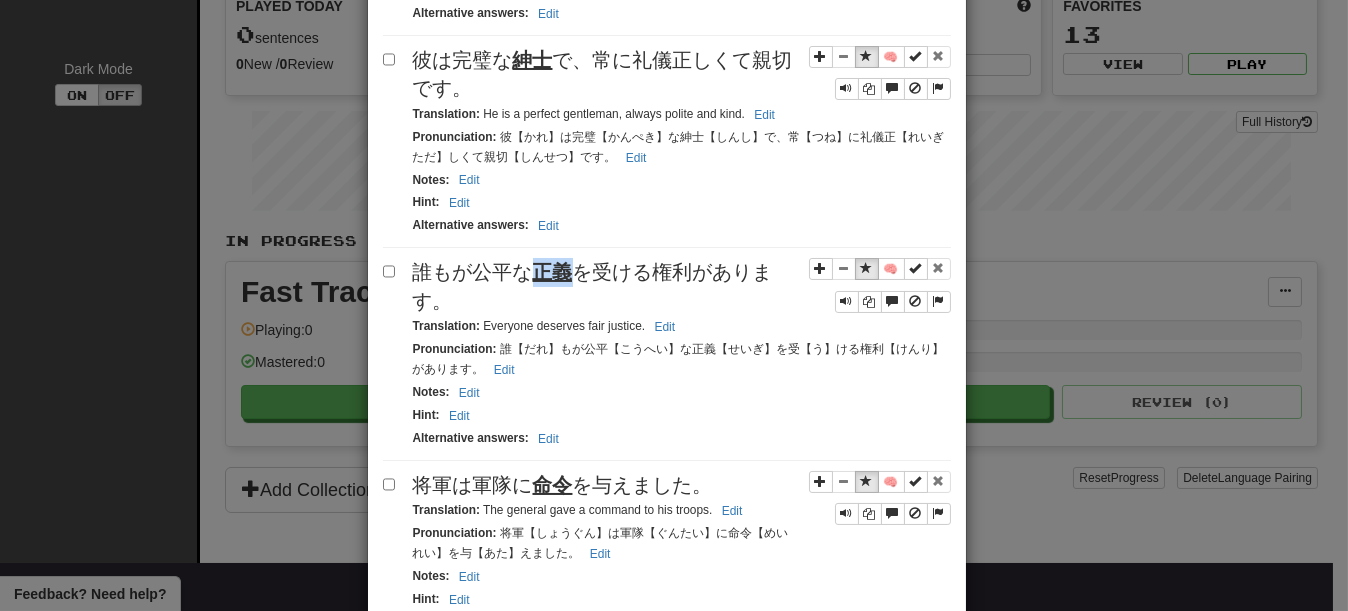 copy on "正義" 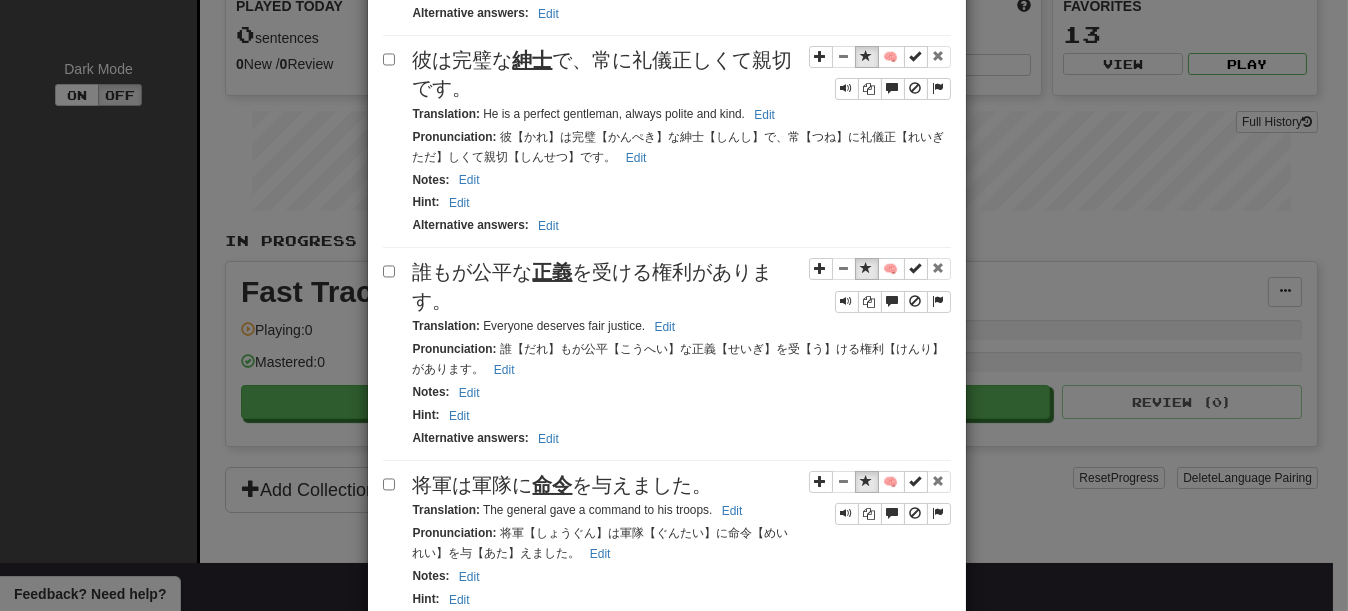 click on "誰もが公平な 正義 を受ける権利があります。" at bounding box center [682, 286] 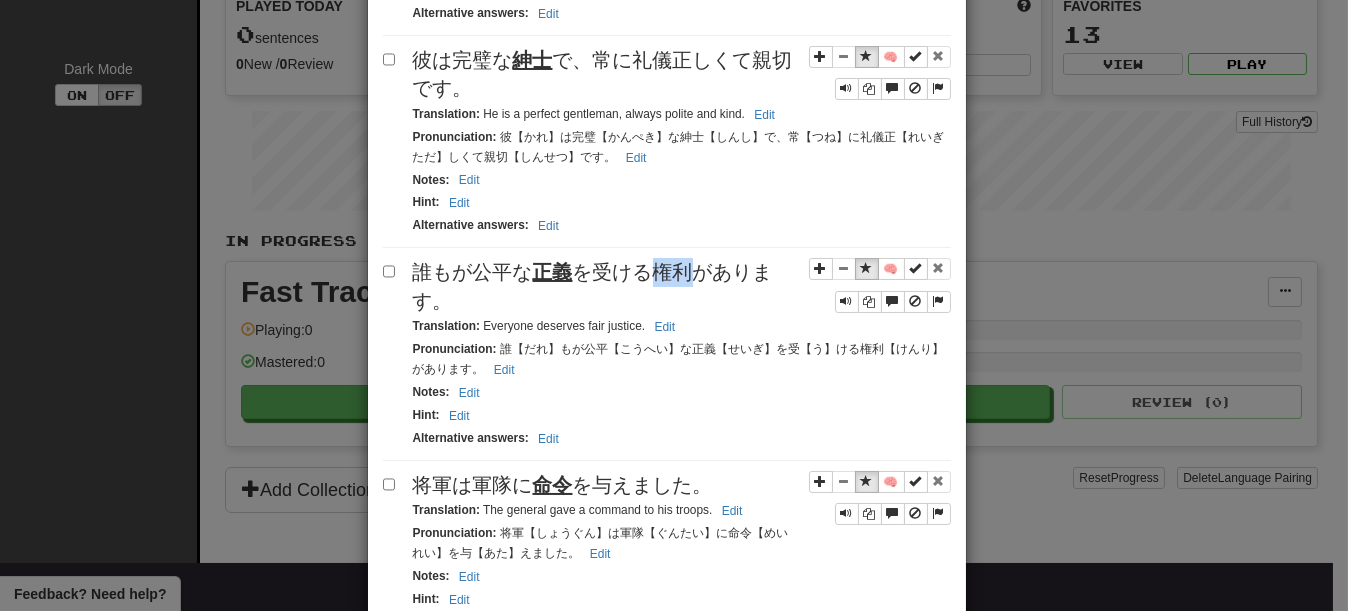 drag, startPoint x: 641, startPoint y: 349, endPoint x: 682, endPoint y: 349, distance: 41 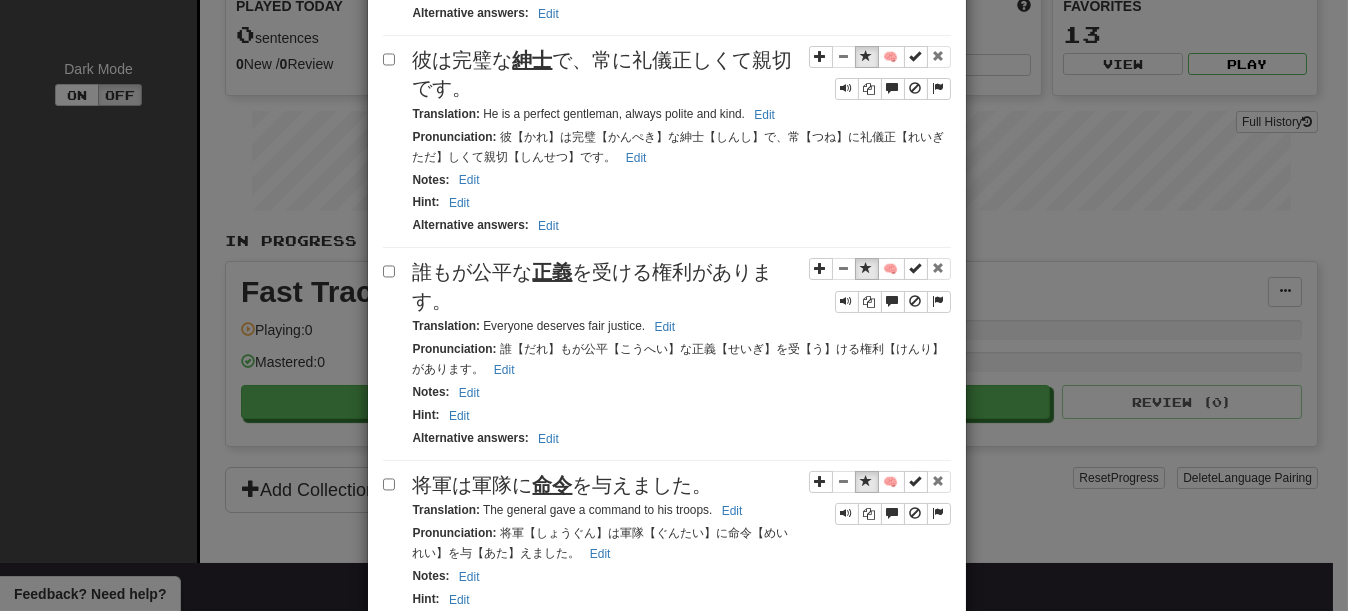 click on "誰もが公平な 正義 を受ける権利があります。" at bounding box center (682, 286) 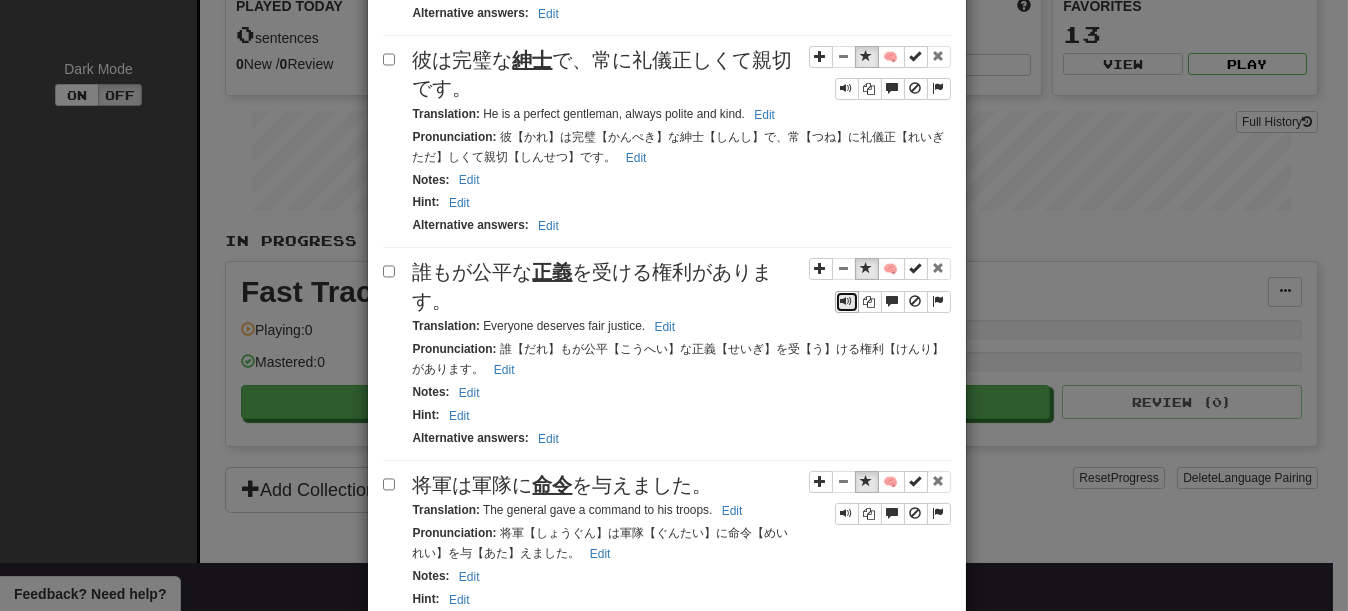 click at bounding box center [847, 301] 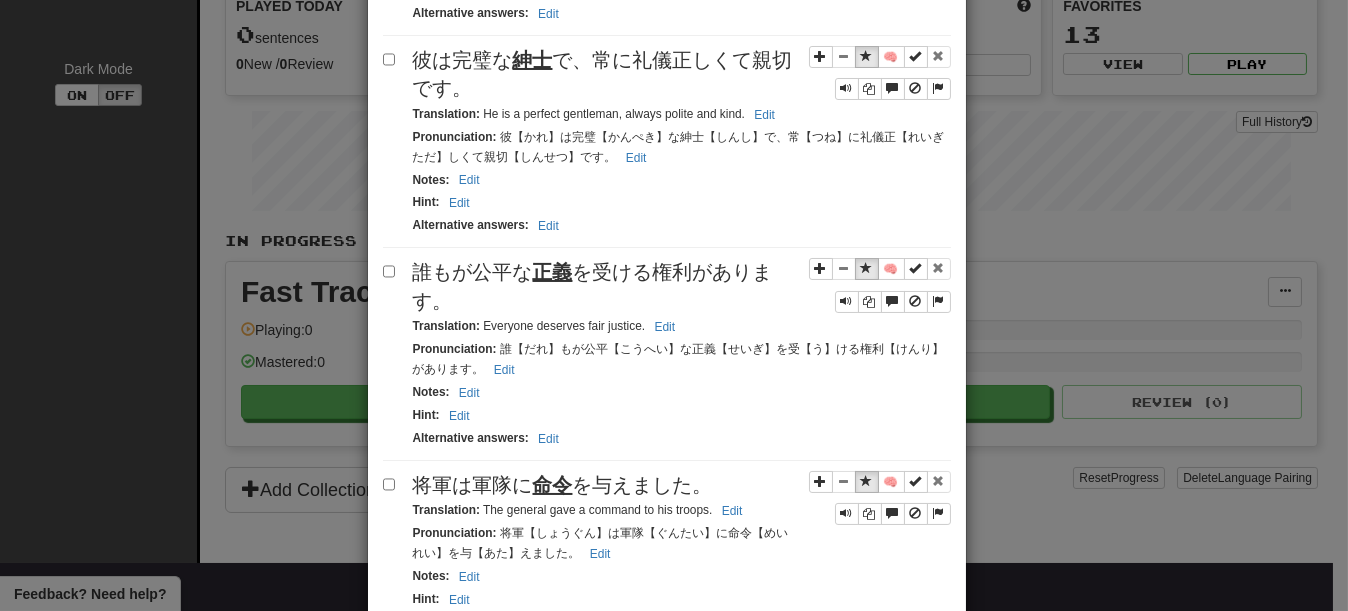 click on "誰もが公平な 正義 を受ける権利があります。" at bounding box center (682, 286) 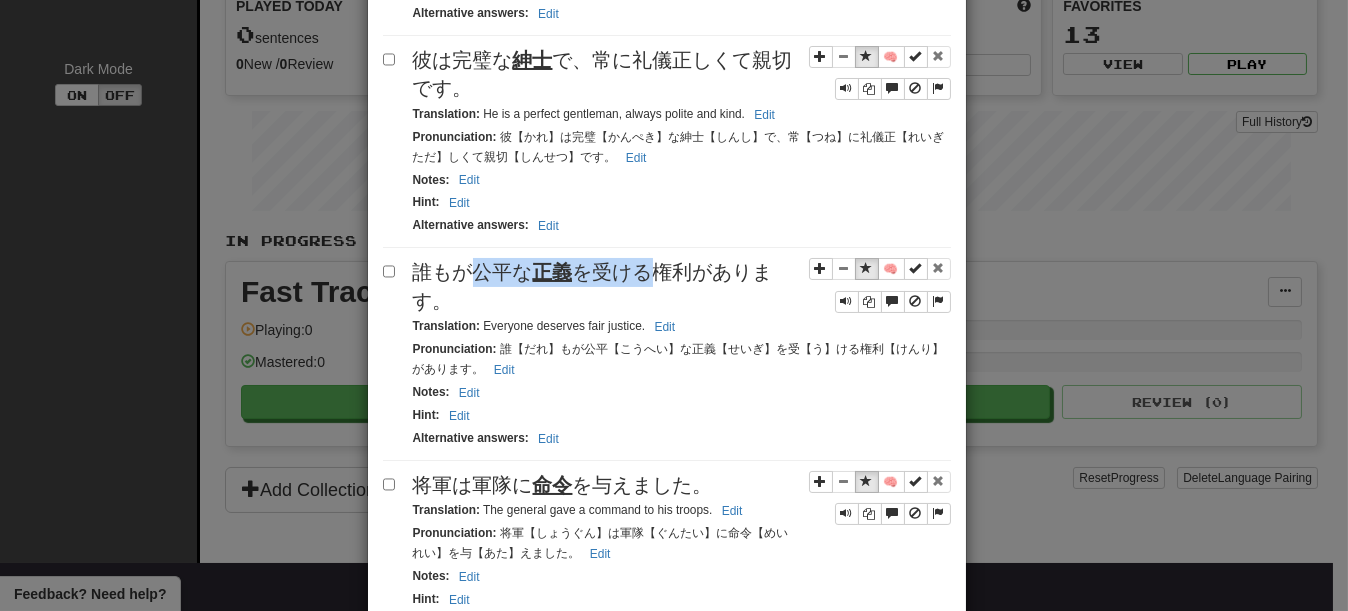 drag, startPoint x: 472, startPoint y: 354, endPoint x: 639, endPoint y: 353, distance: 167.00299 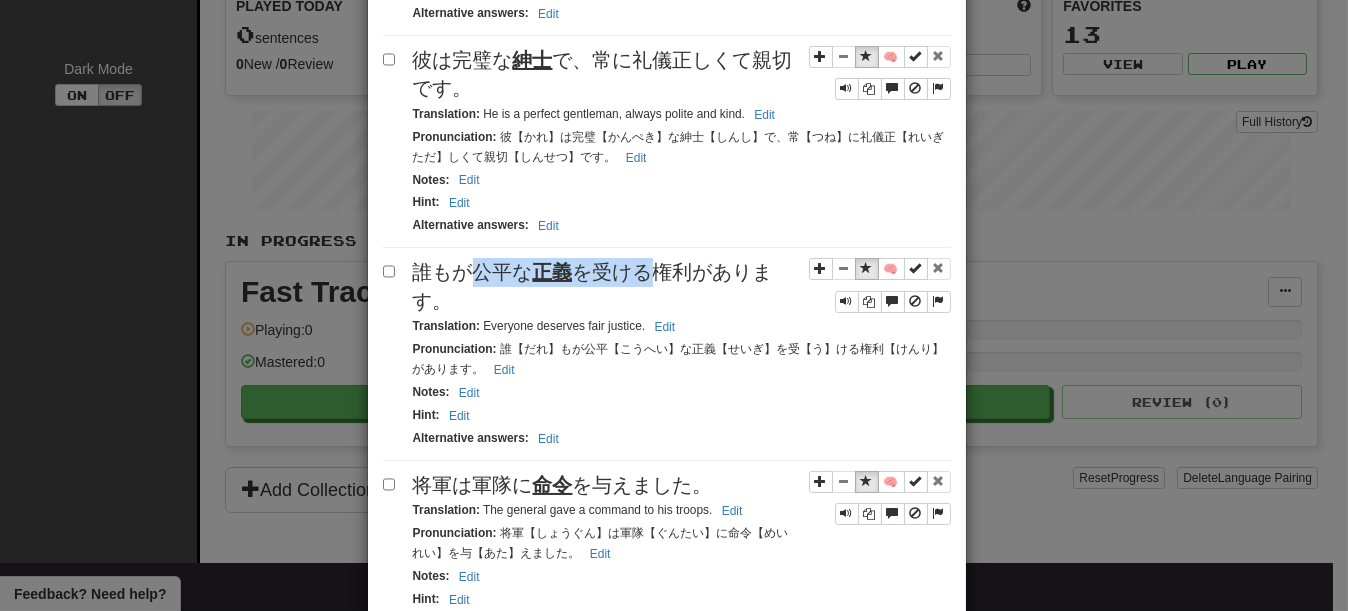 click at bounding box center (200, 1223) 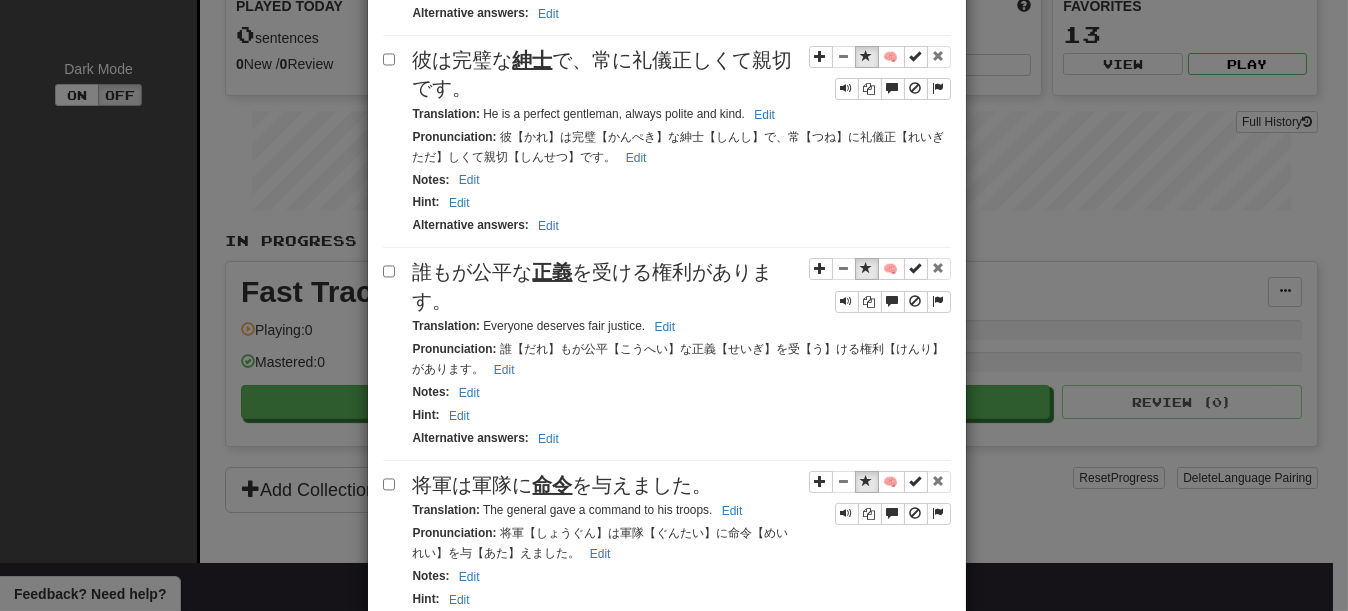 click on "誰もが公平な 正義 を受ける権利があります。" at bounding box center (682, 286) 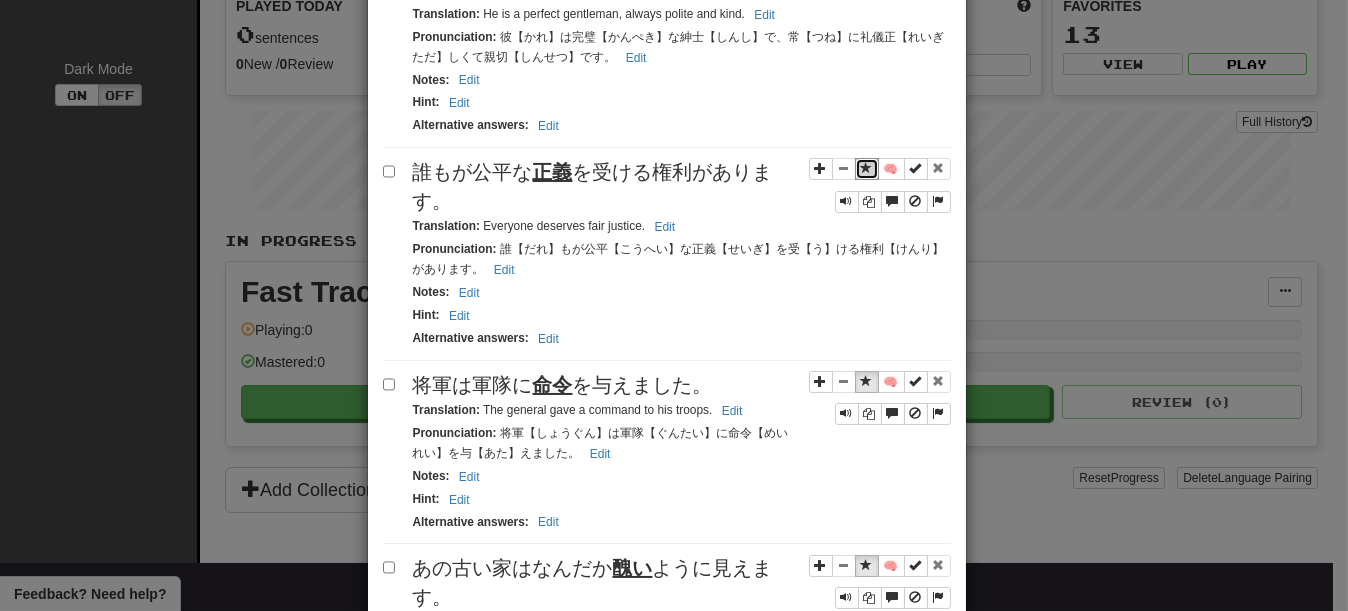 click at bounding box center (867, 168) 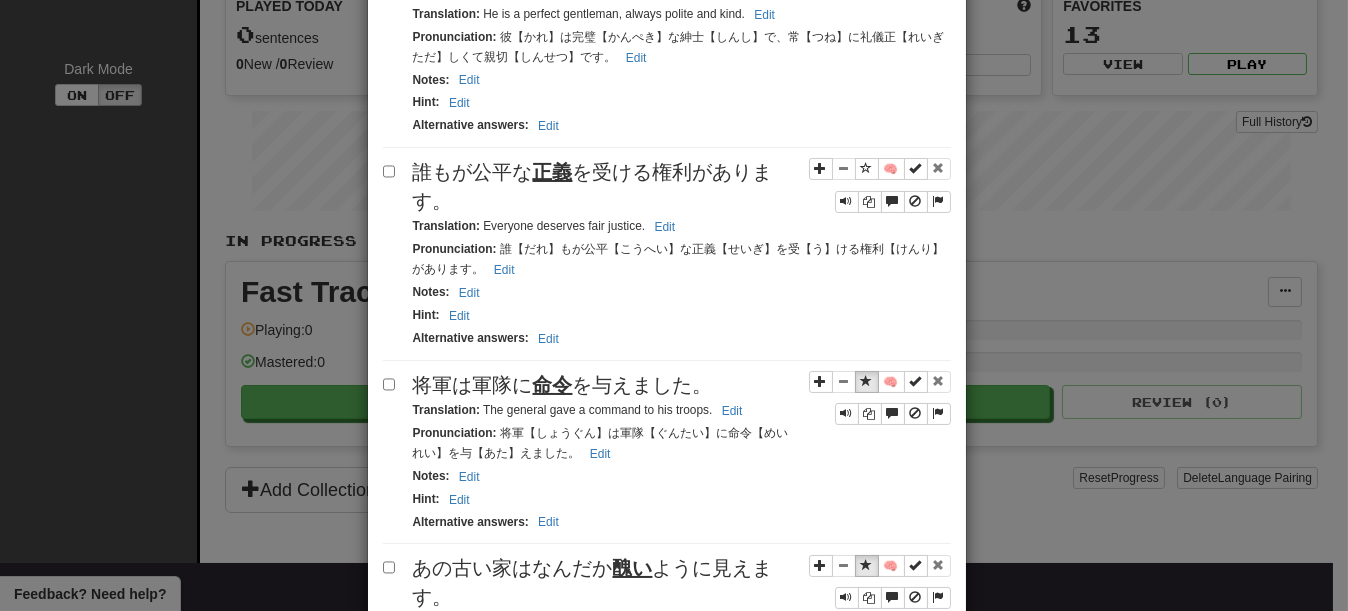scroll, scrollTop: 800, scrollLeft: 0, axis: vertical 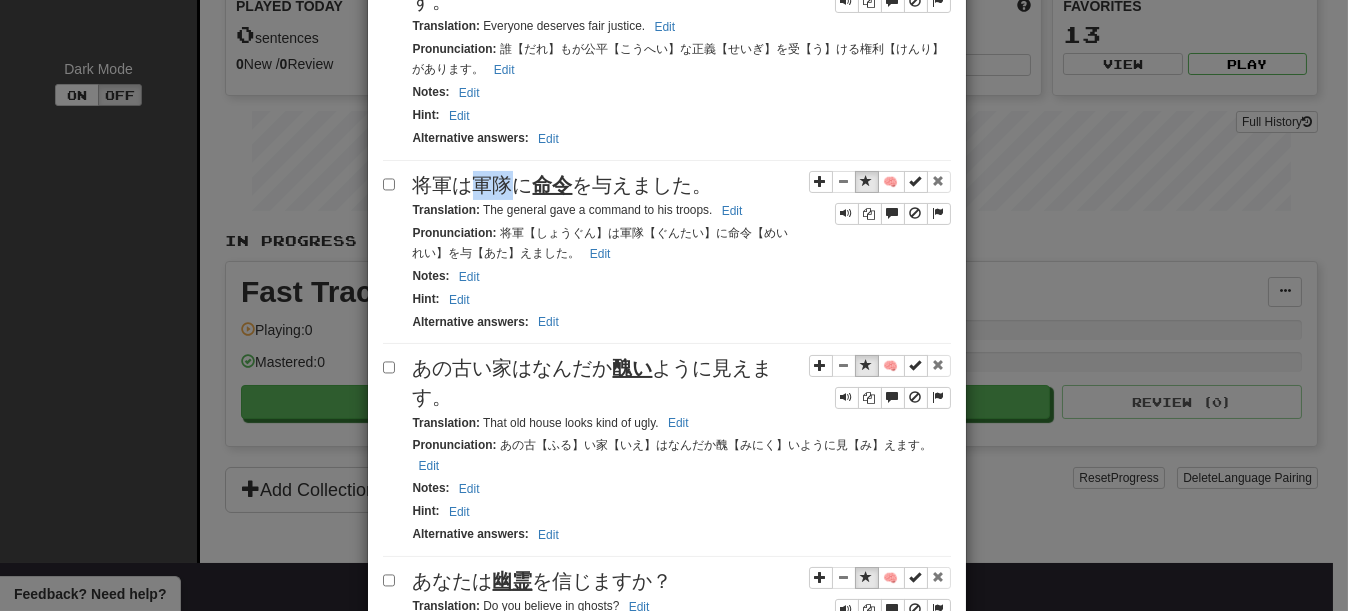 drag, startPoint x: 470, startPoint y: 274, endPoint x: 498, endPoint y: 275, distance: 28.01785 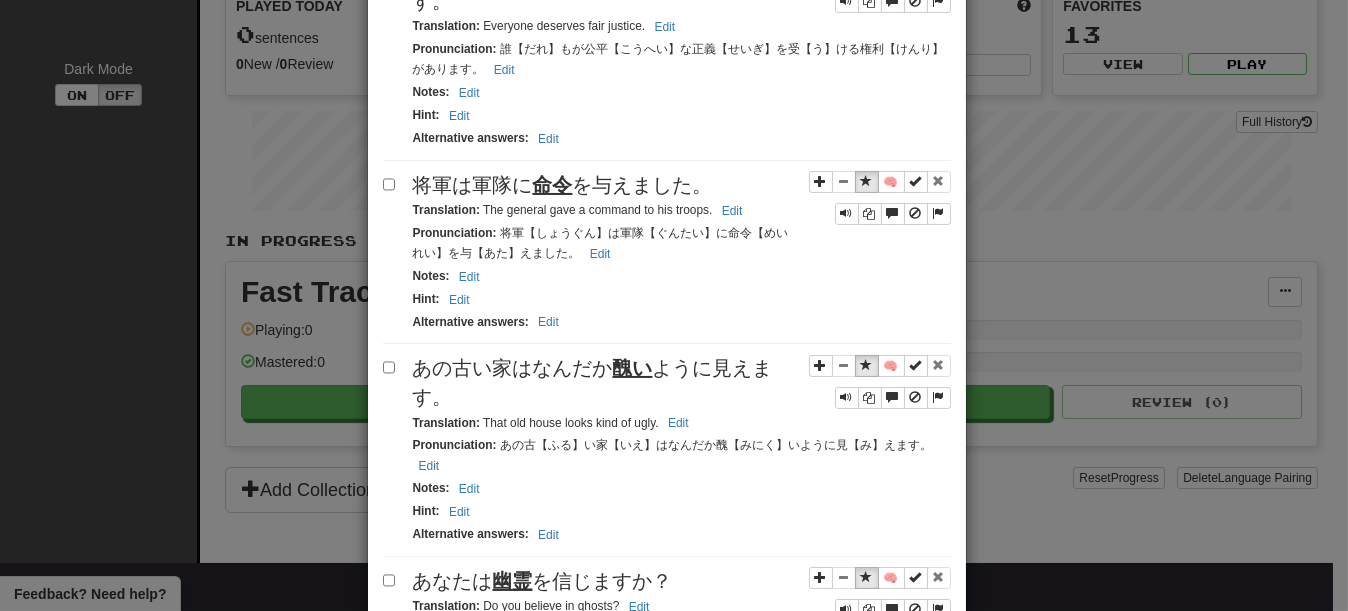 click on "Pronunciation :   将軍【しょうぐん】は軍隊【ぐんたい】に命令【めいれい】を与【あた】えました。   Edit" at bounding box center [600, 243] 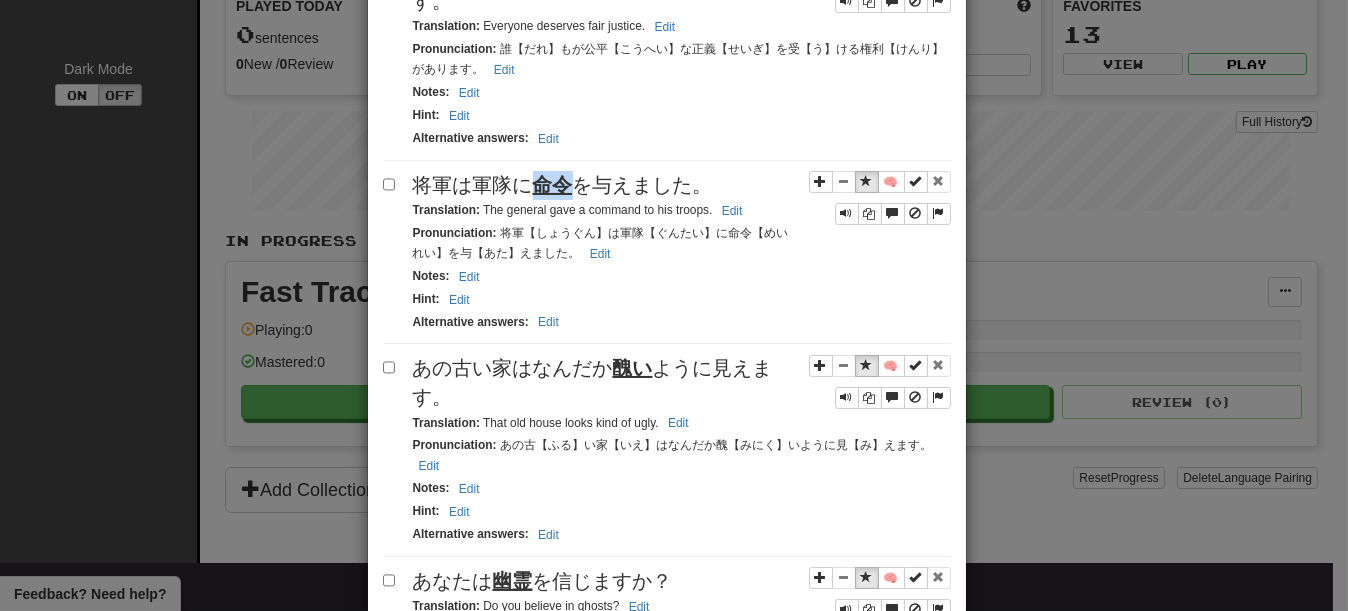 drag, startPoint x: 525, startPoint y: 276, endPoint x: 560, endPoint y: 276, distance: 35 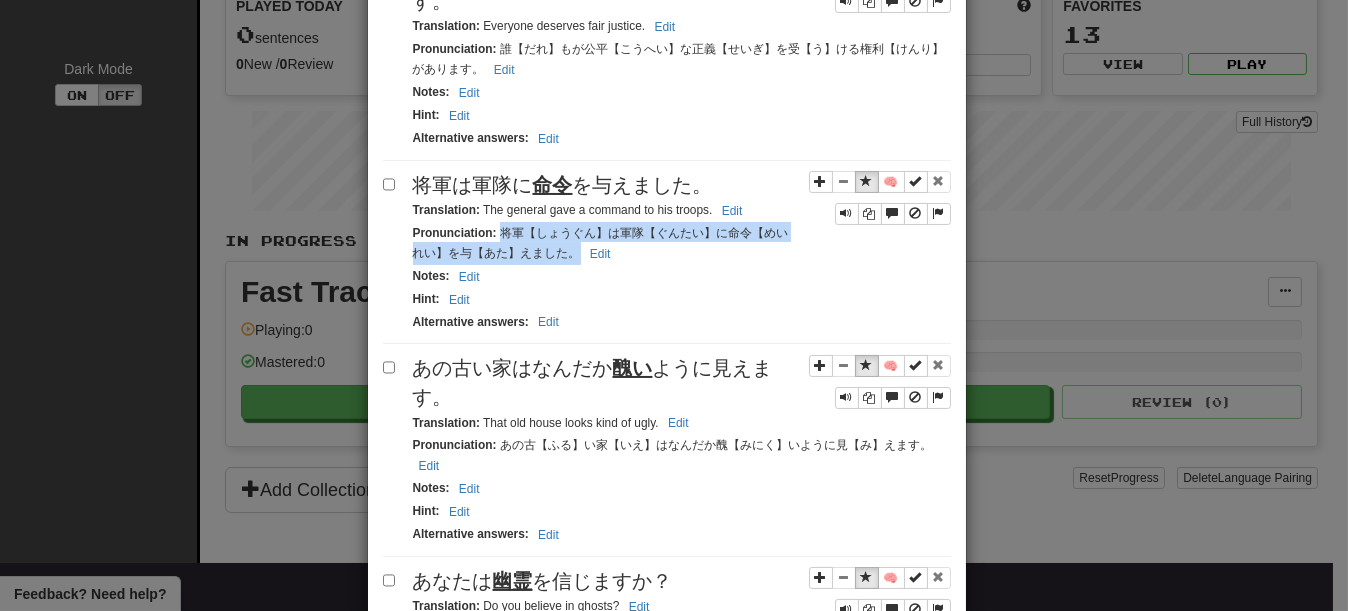 drag, startPoint x: 510, startPoint y: 339, endPoint x: 496, endPoint y: 363, distance: 27.784887 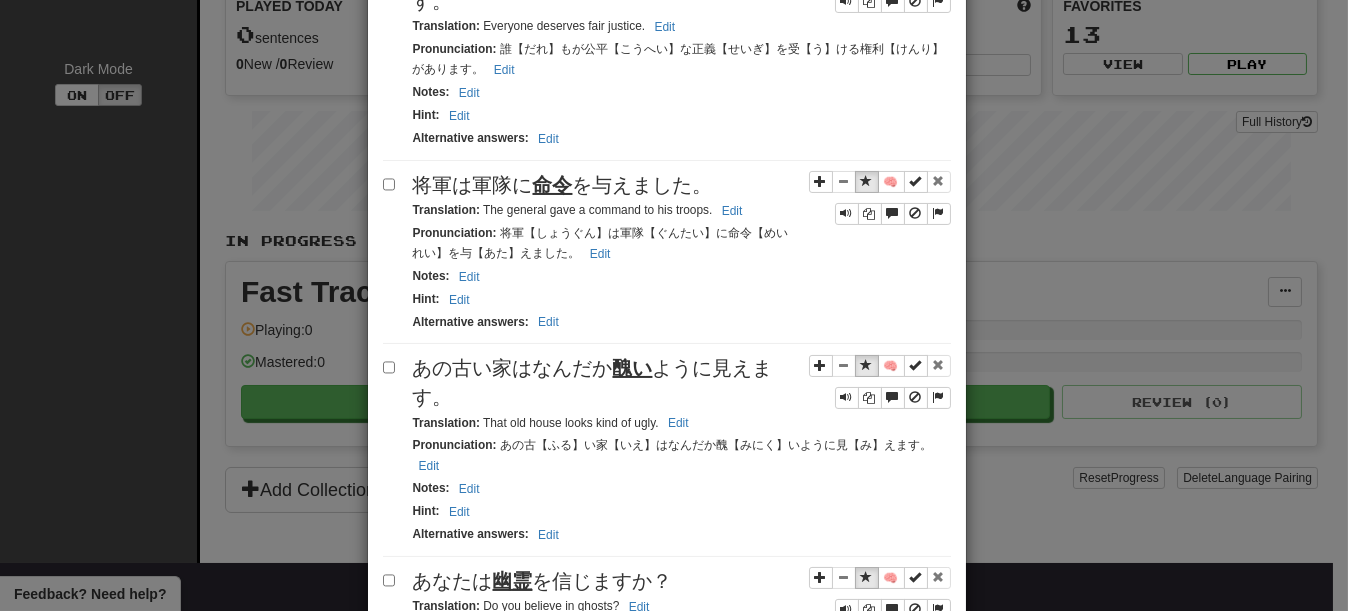 click on "Pronunciation :   将軍【しょうぐん】は軍隊【ぐんたい】に命令【めいれい】を与【あた】えました。   Edit" at bounding box center (682, 243) 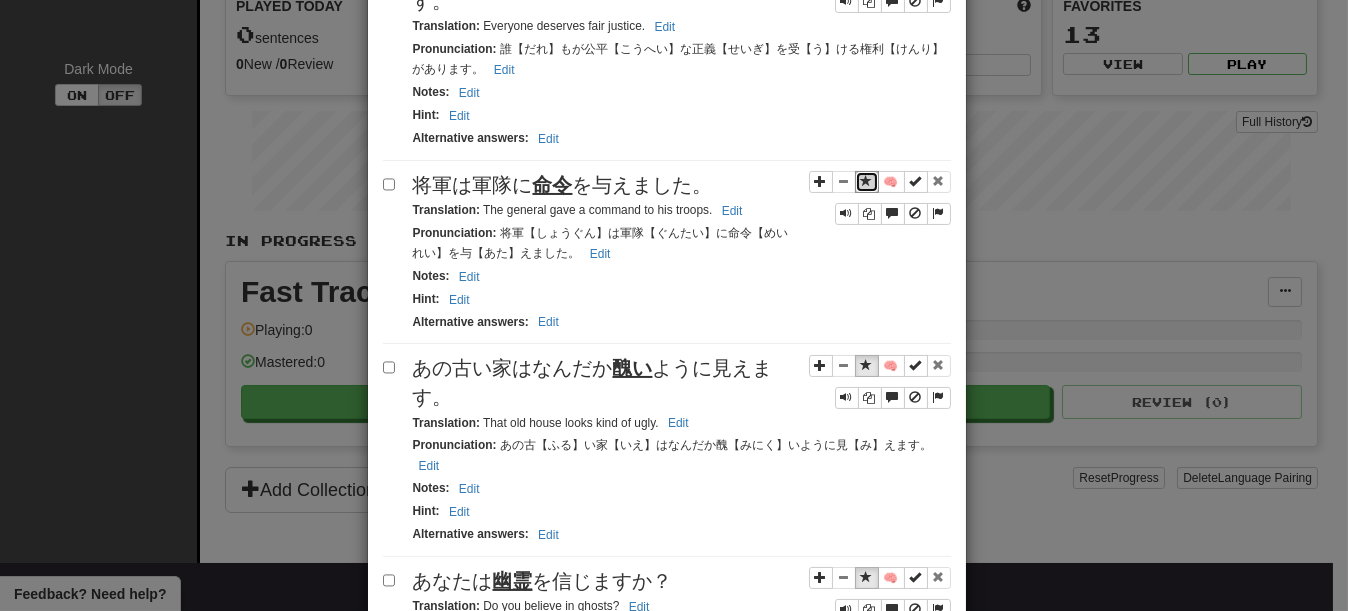 click at bounding box center [867, 182] 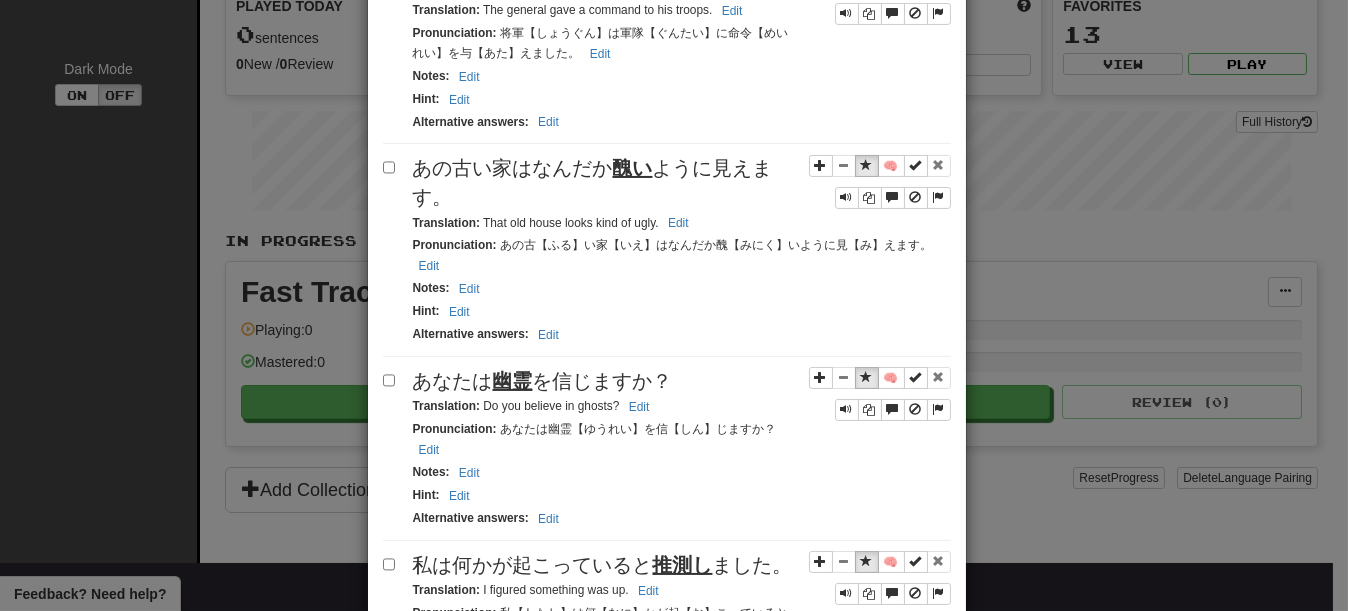 scroll, scrollTop: 1100, scrollLeft: 0, axis: vertical 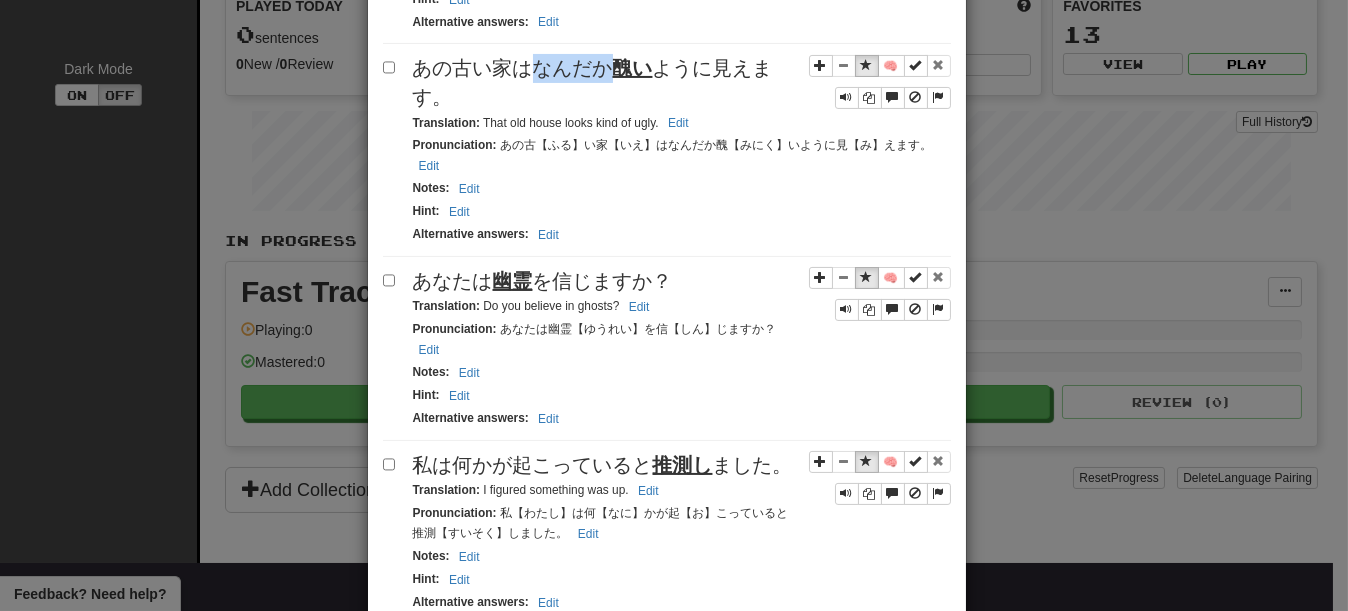 drag, startPoint x: 529, startPoint y: 189, endPoint x: 597, endPoint y: 191, distance: 68.0294 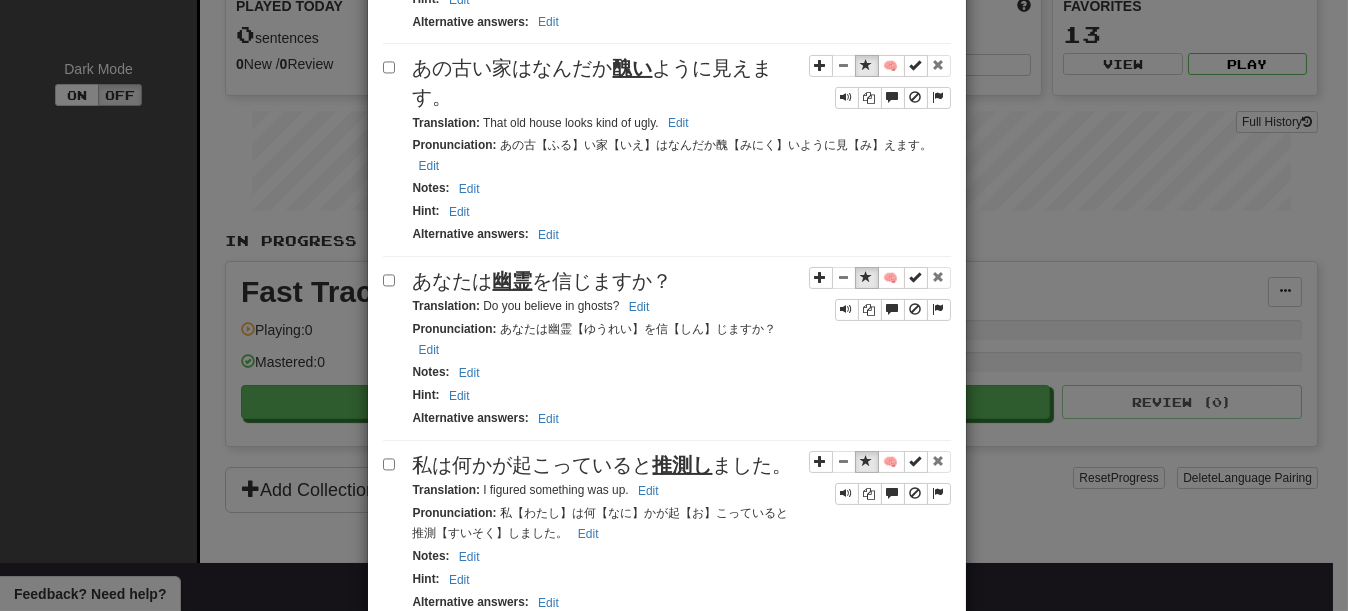 click on "Notes :     Edit" at bounding box center (682, 188) 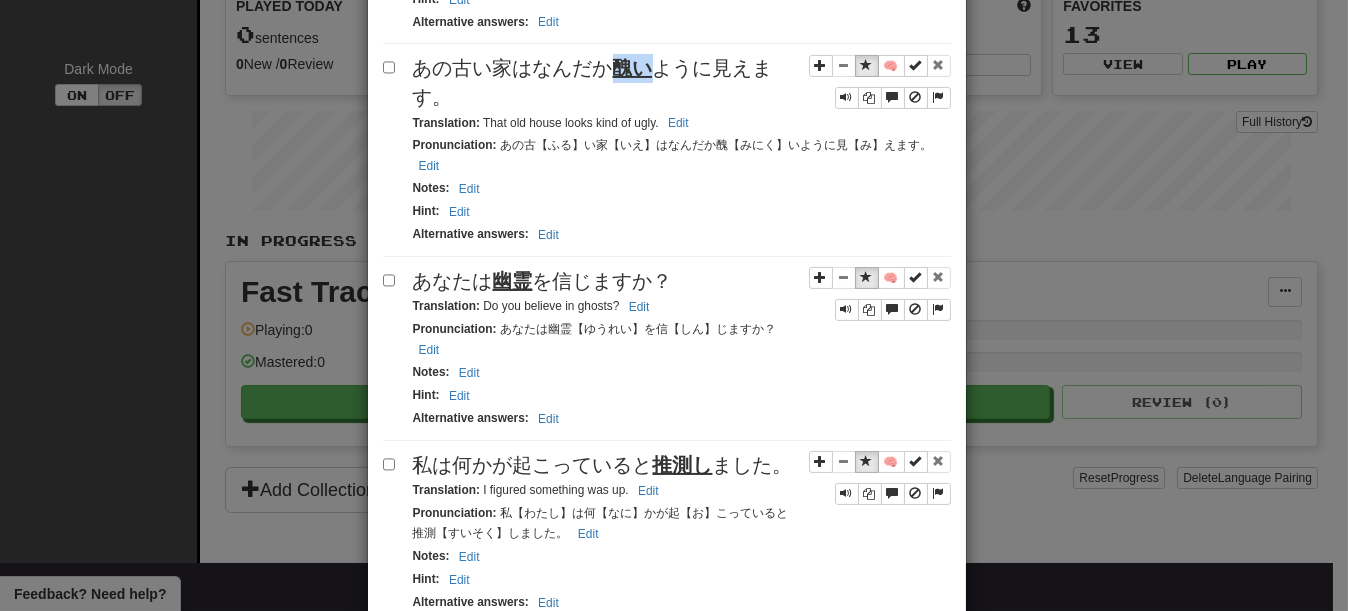 drag, startPoint x: 605, startPoint y: 187, endPoint x: 645, endPoint y: 187, distance: 40 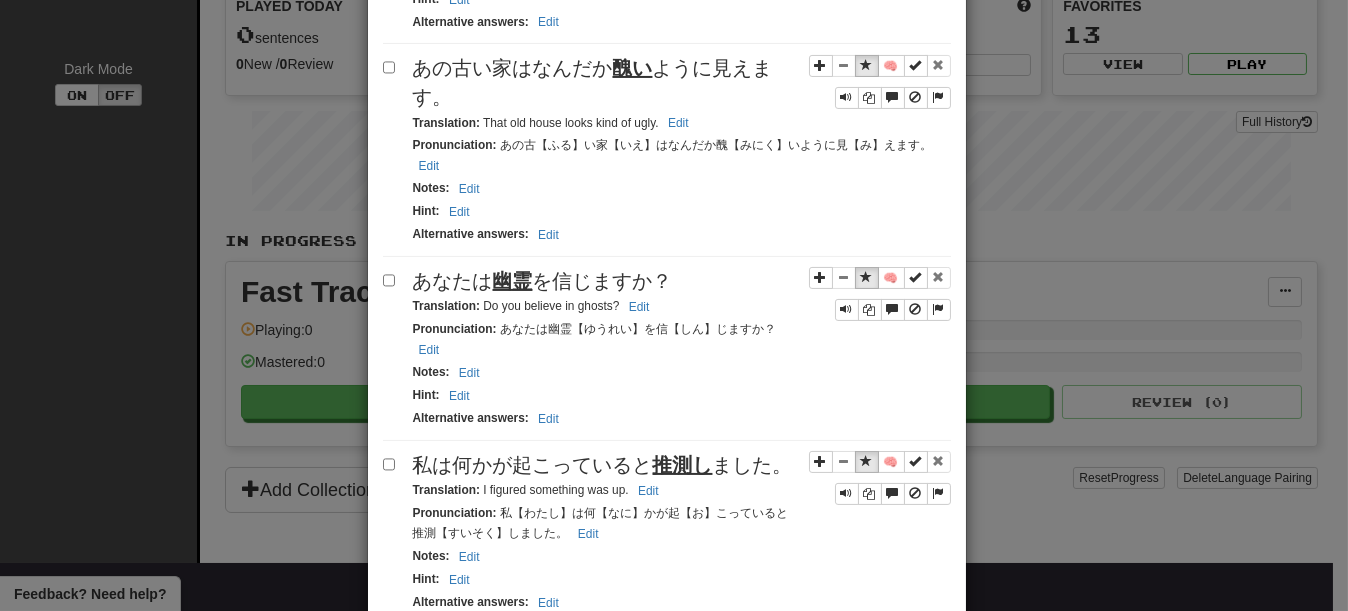click on "あの古い家はなんだか 醜い ように見えます。" at bounding box center (682, 82) 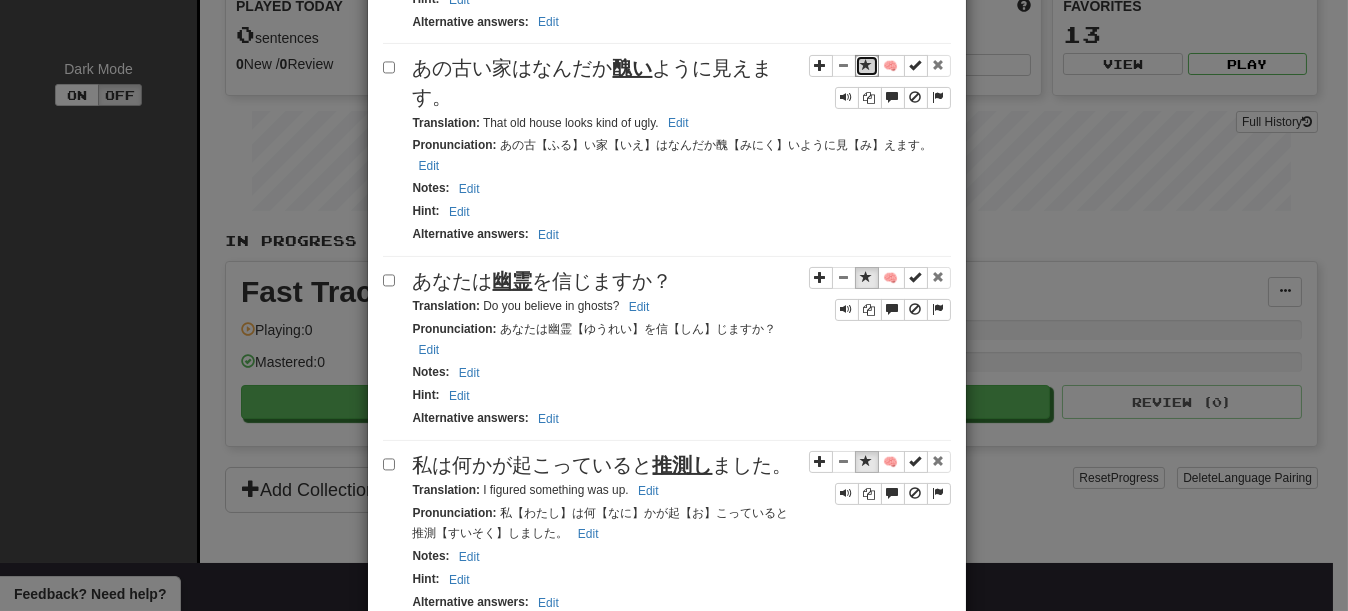 click at bounding box center (867, 65) 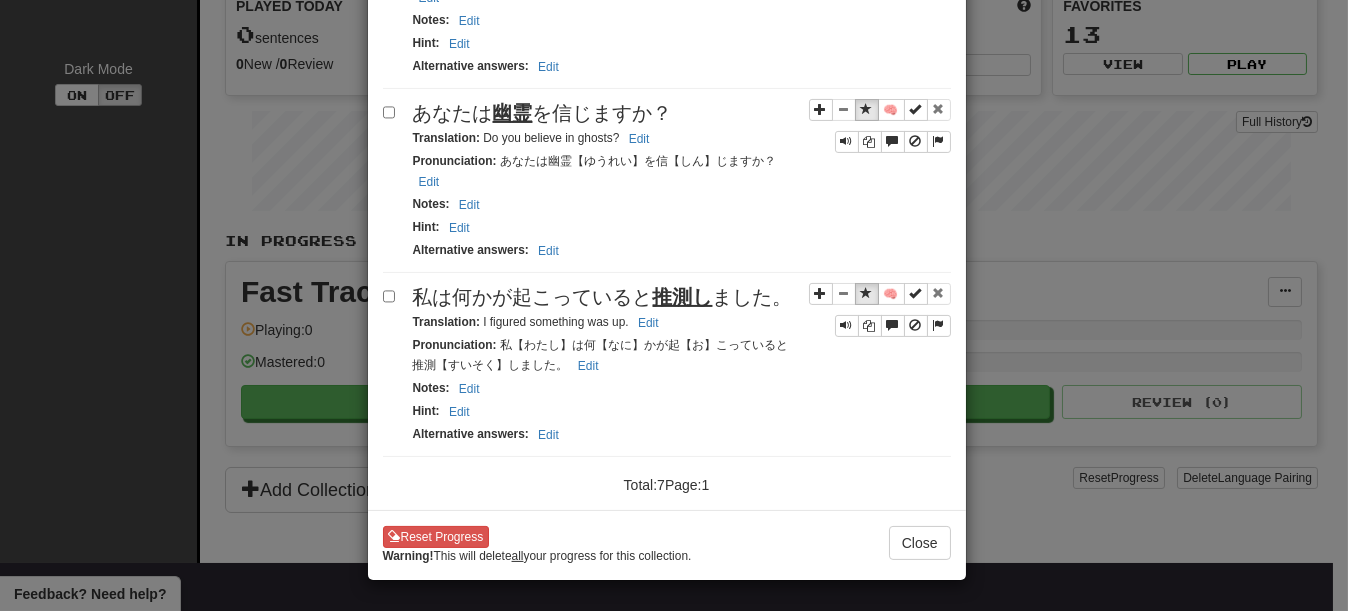 scroll, scrollTop: 1341, scrollLeft: 0, axis: vertical 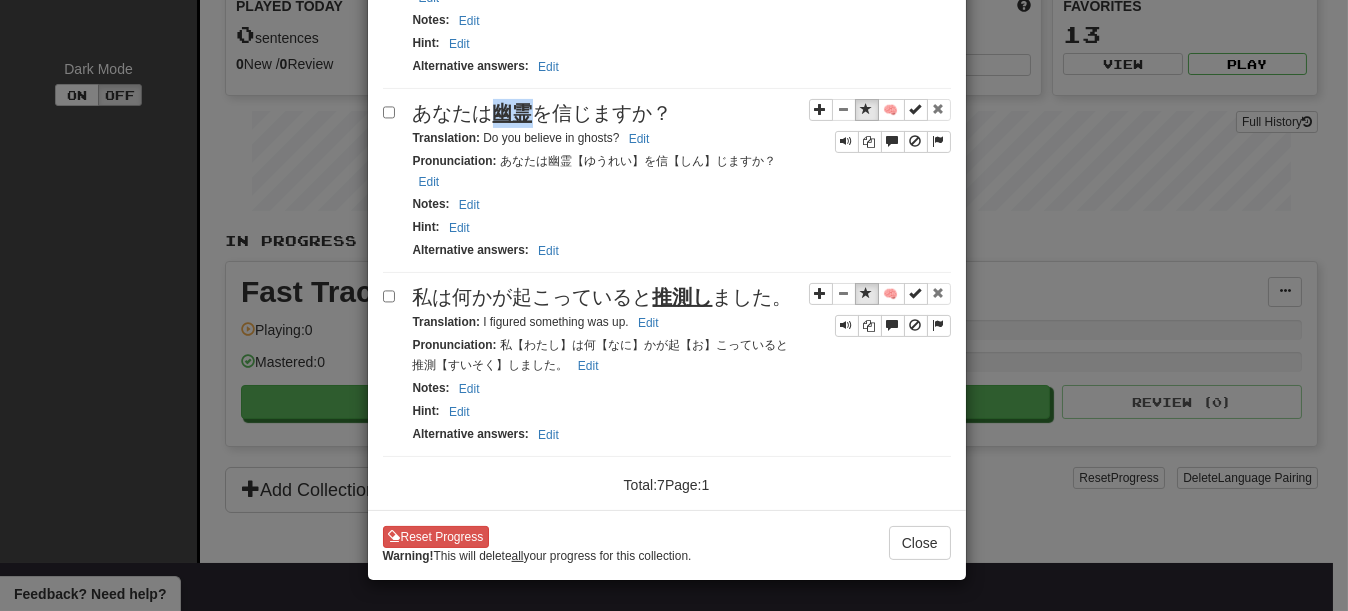 drag, startPoint x: 491, startPoint y: 159, endPoint x: 520, endPoint y: 160, distance: 29.017237 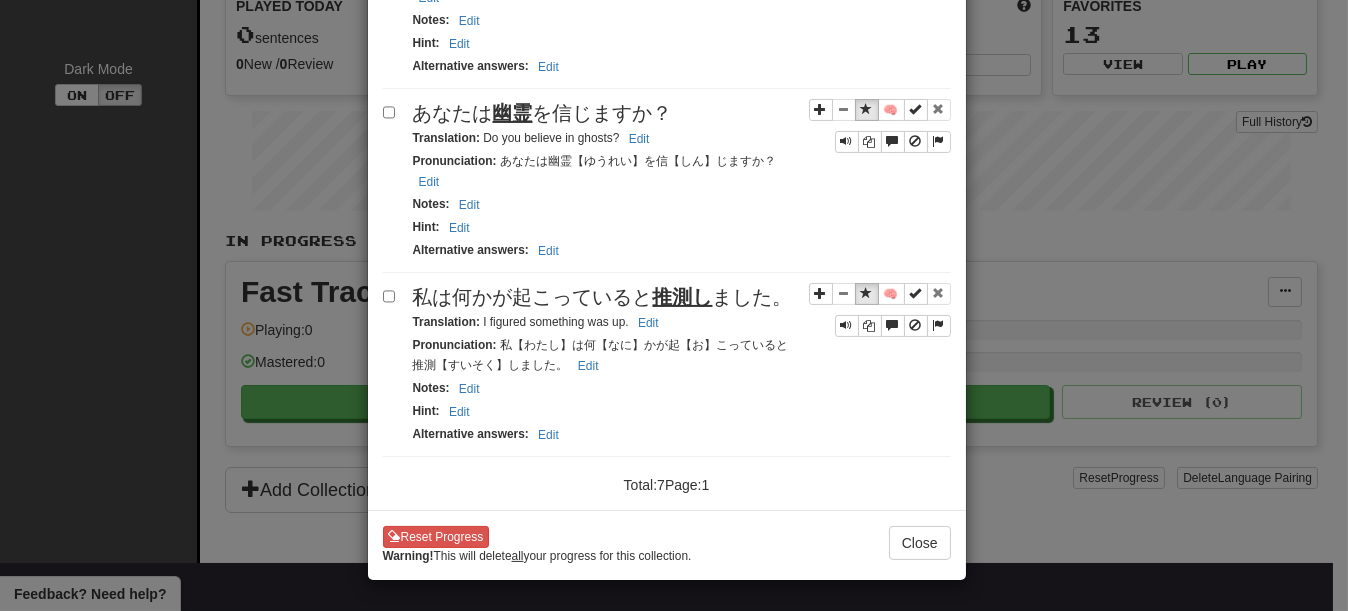 click on "Alternative answers :     Edit" at bounding box center [682, 250] 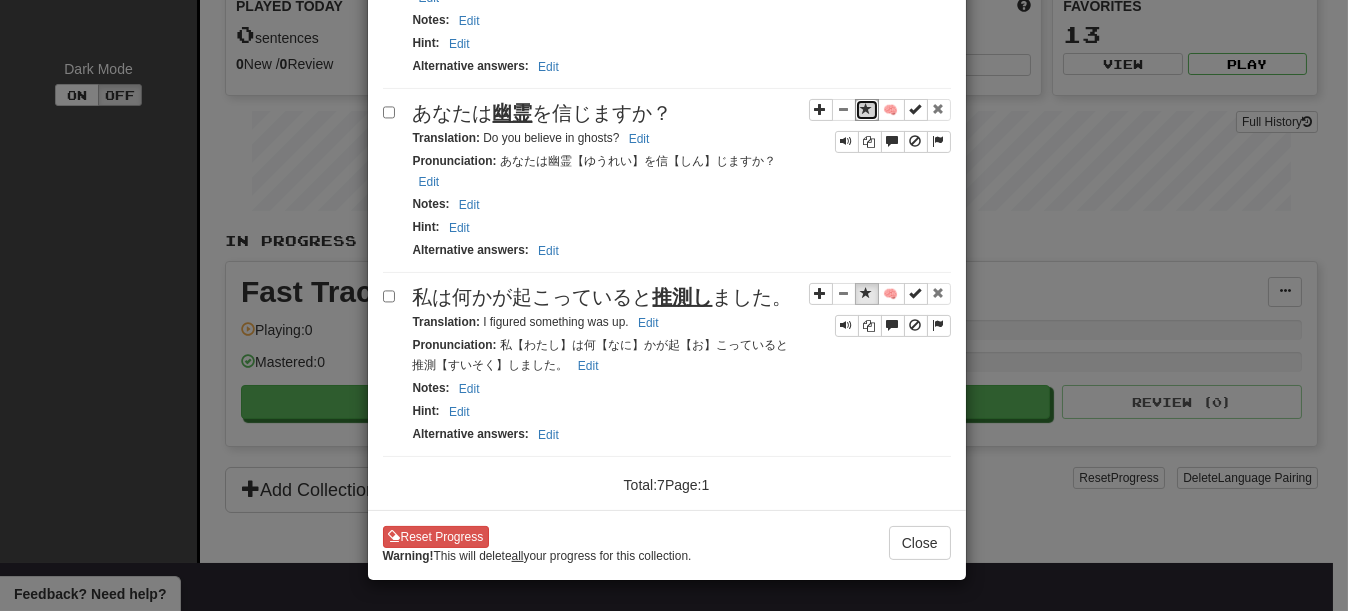 click at bounding box center (867, 109) 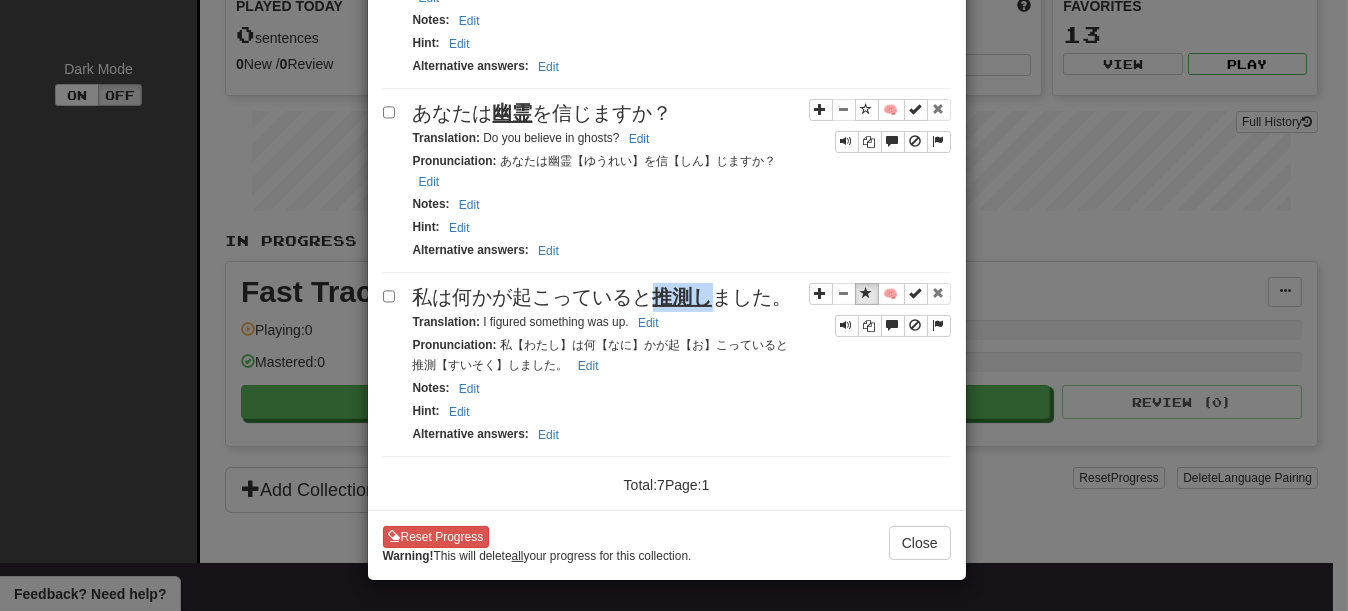 drag, startPoint x: 647, startPoint y: 353, endPoint x: 709, endPoint y: 353, distance: 62 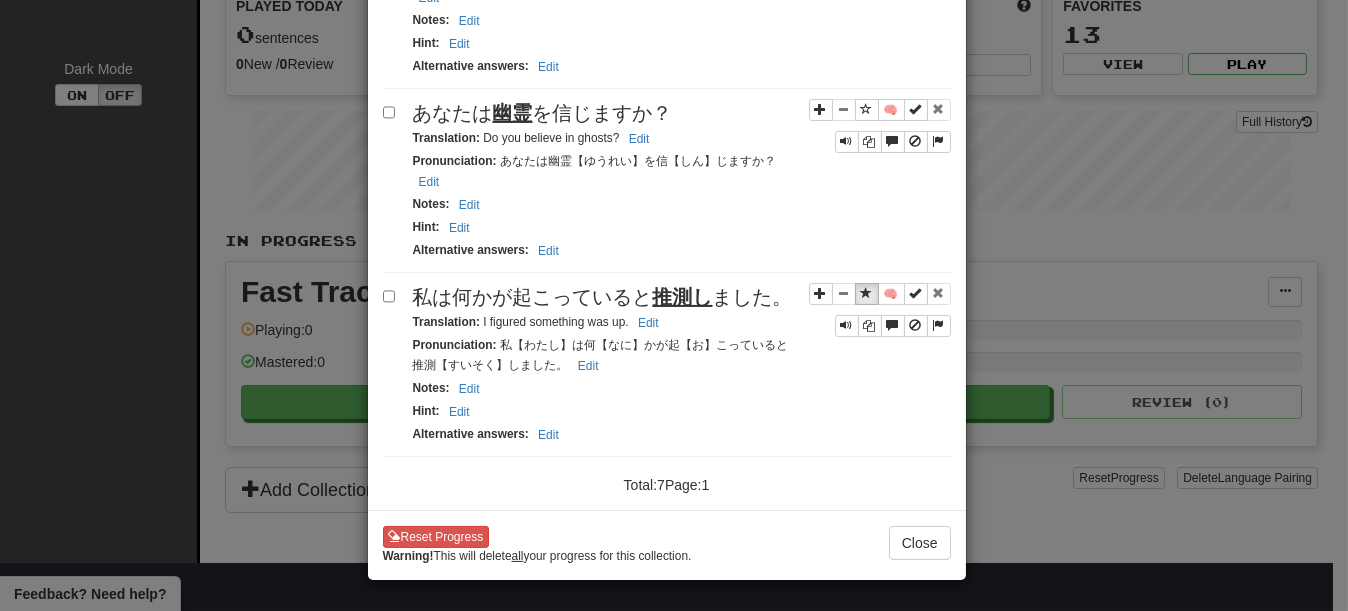 click on "私は何かが起こっていると 推測し ました。" at bounding box center [682, 297] 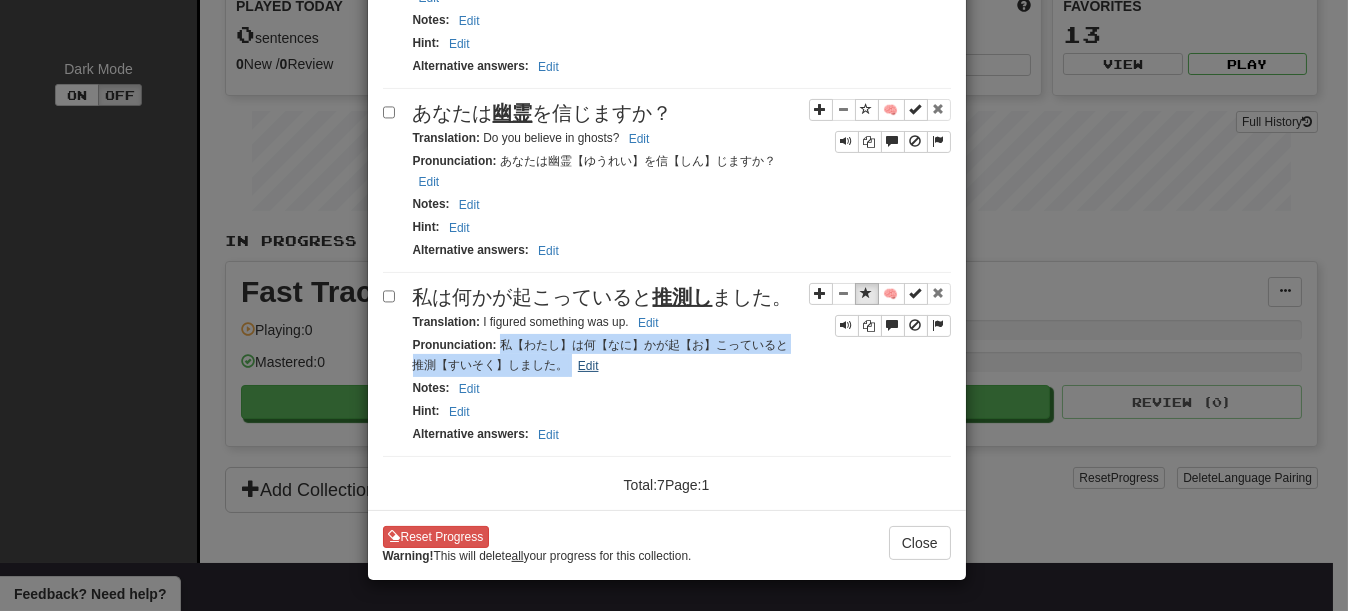 drag, startPoint x: 511, startPoint y: 429, endPoint x: 510, endPoint y: 443, distance: 14.035668 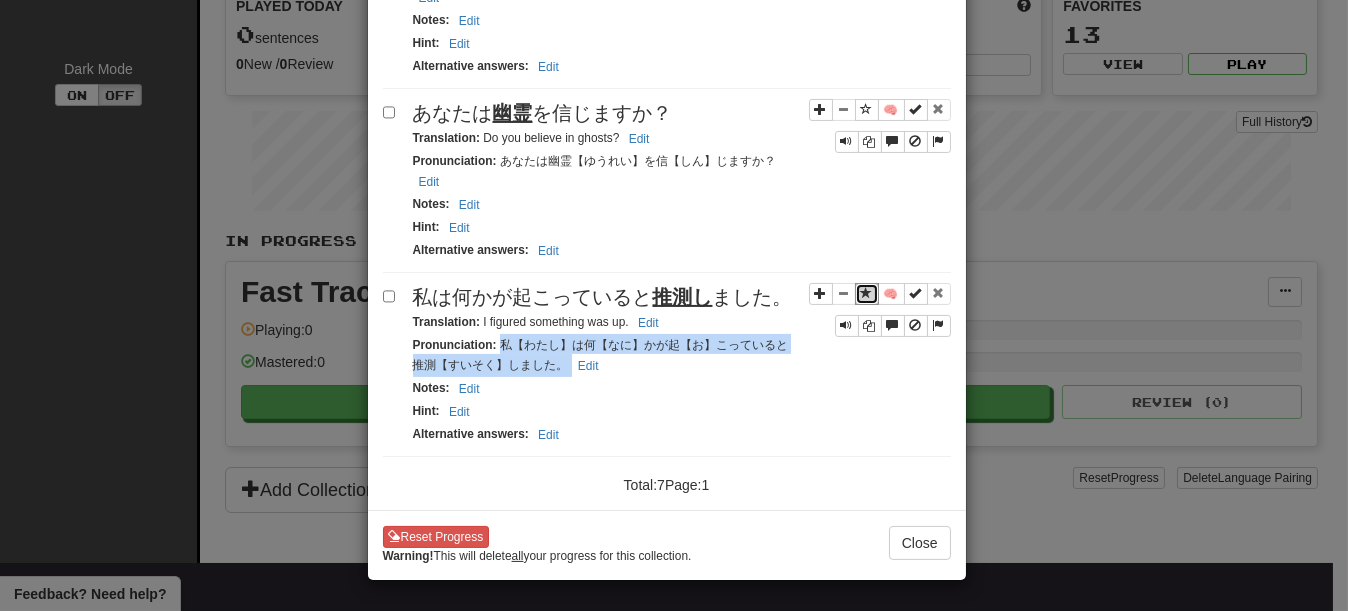 click at bounding box center (867, 294) 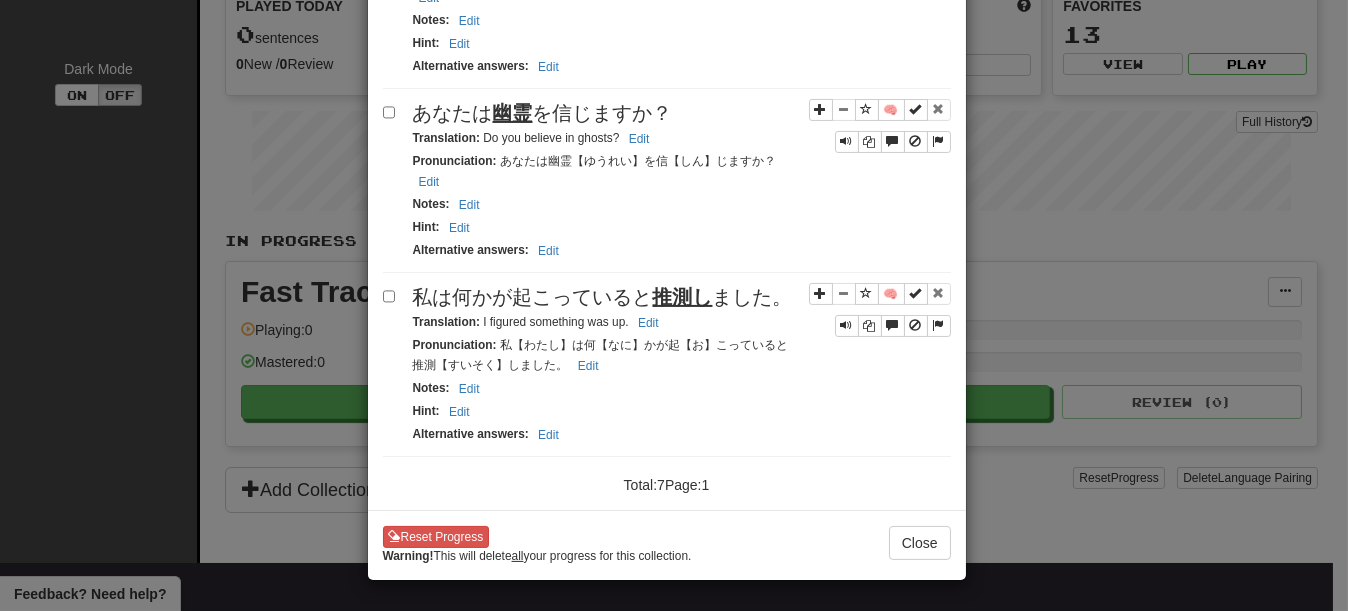 click on "Hint :     Edit" at bounding box center [682, 227] 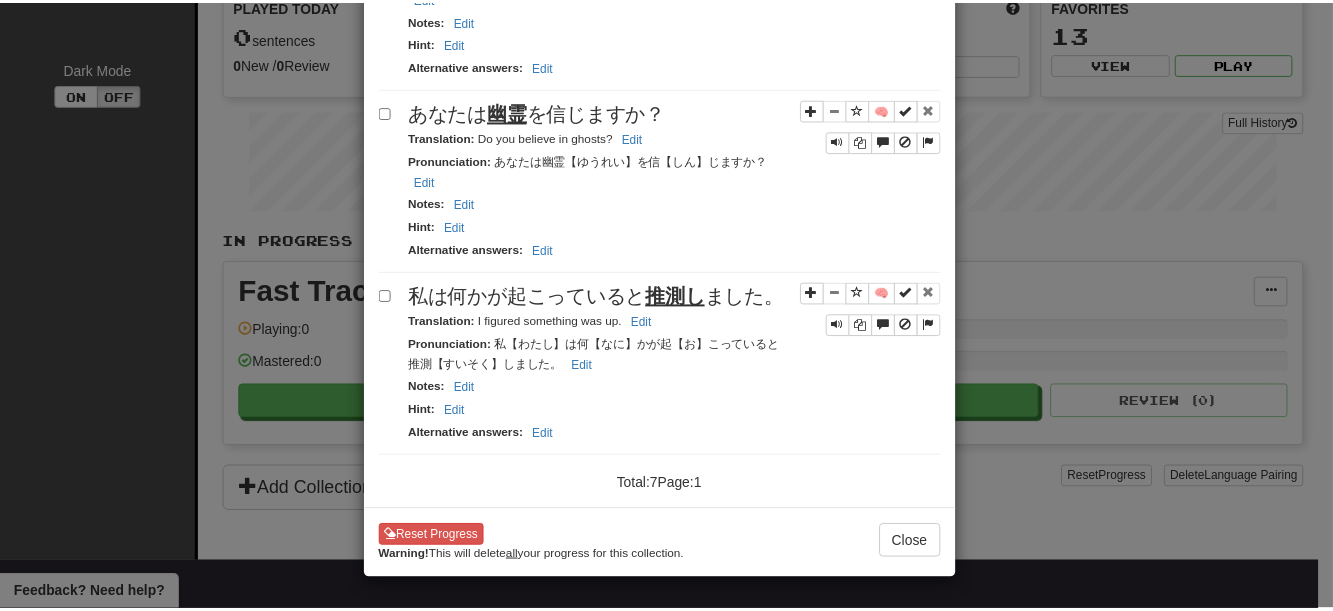 scroll, scrollTop: 1440, scrollLeft: 0, axis: vertical 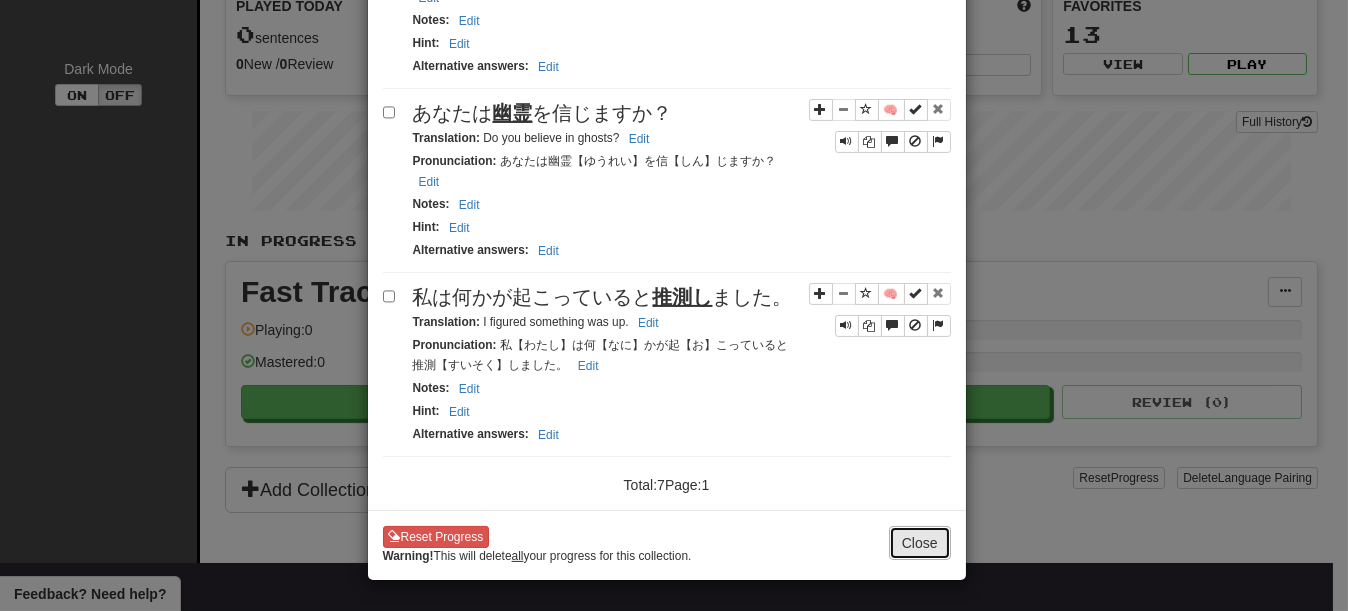 click on "Close" at bounding box center [920, 543] 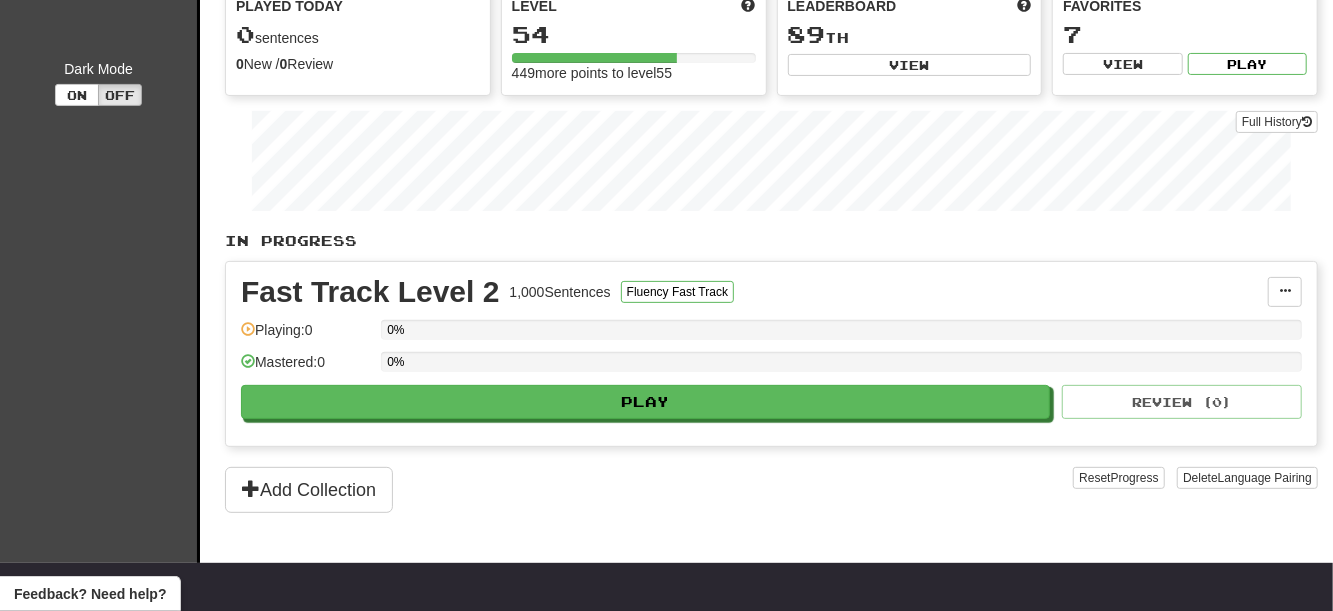 scroll, scrollTop: 0, scrollLeft: 0, axis: both 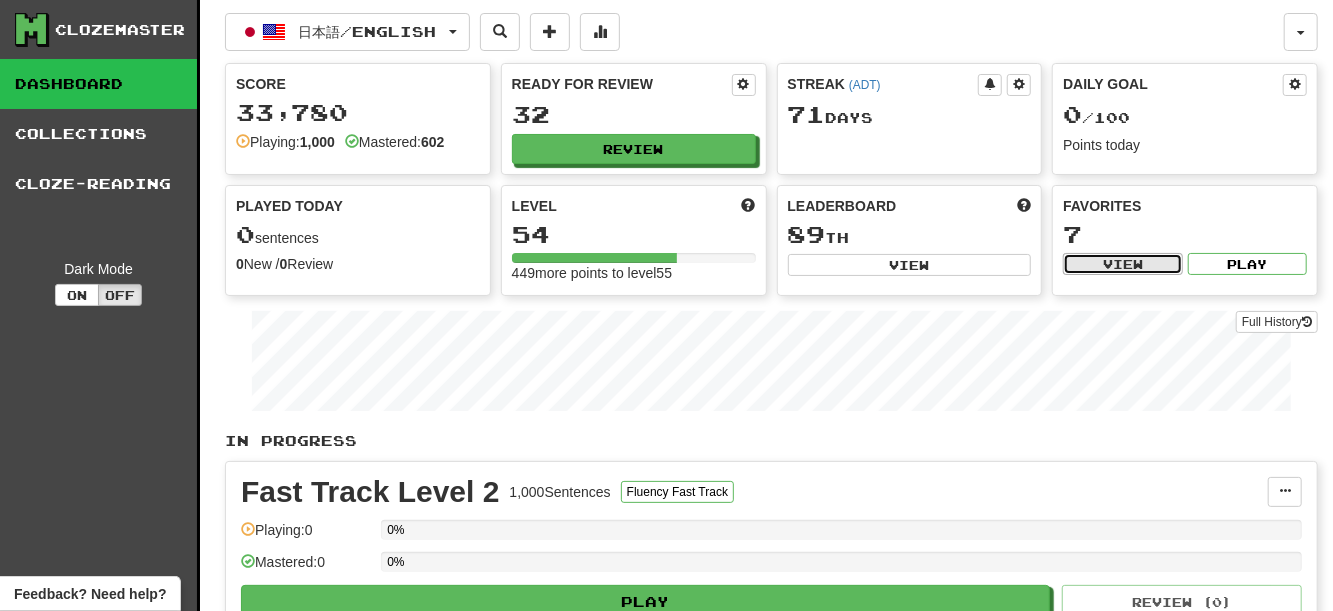 click on "View" at bounding box center (1122, 264) 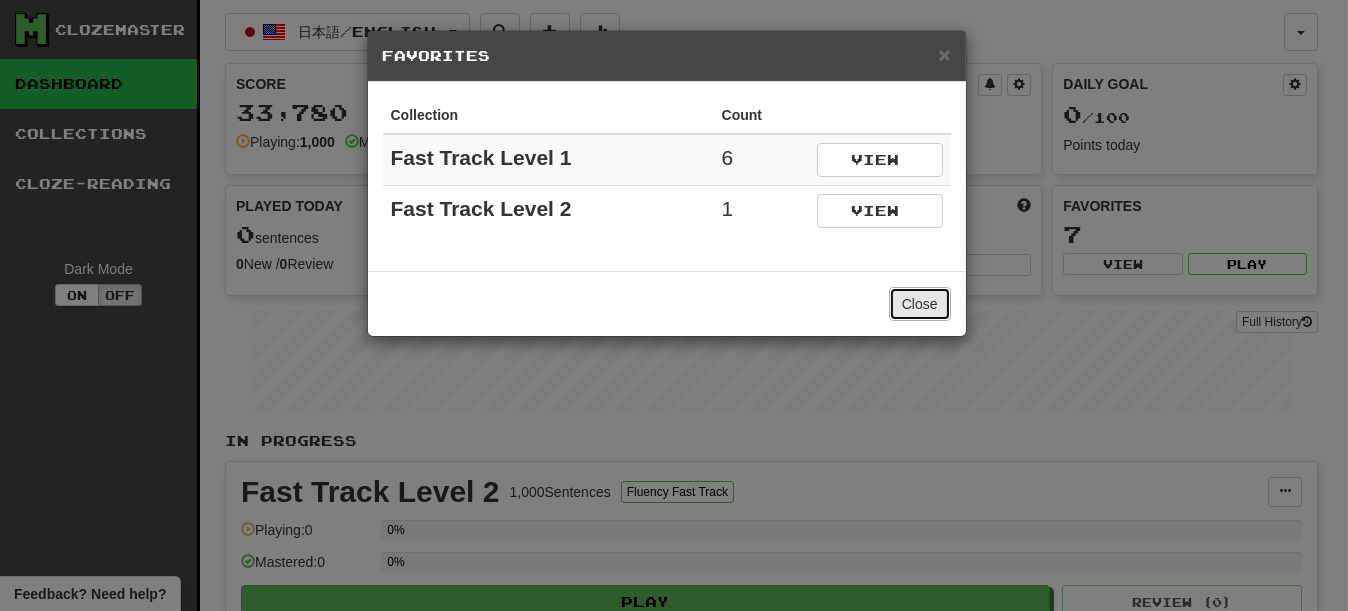 click on "Close" at bounding box center (920, 304) 